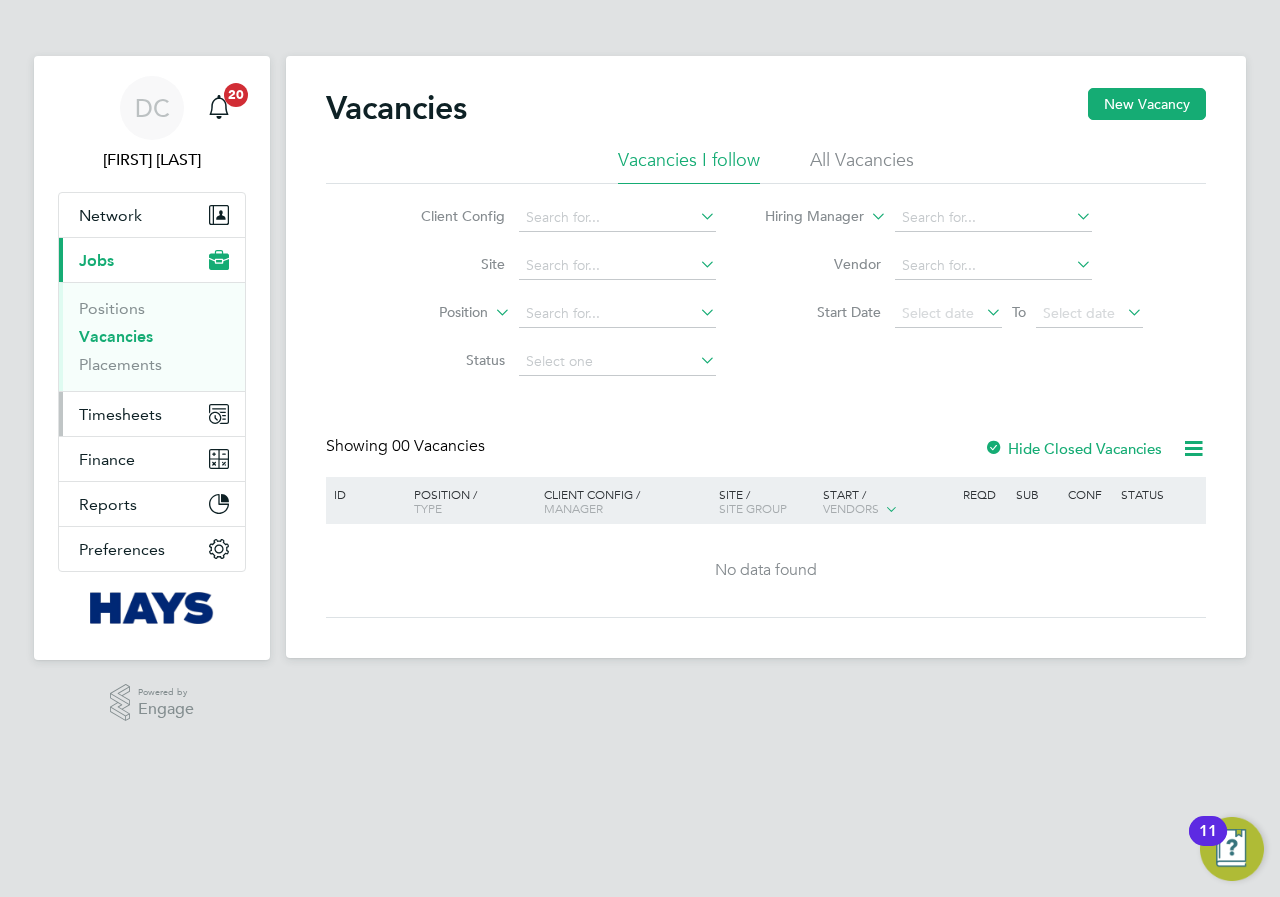 scroll, scrollTop: 0, scrollLeft: 0, axis: both 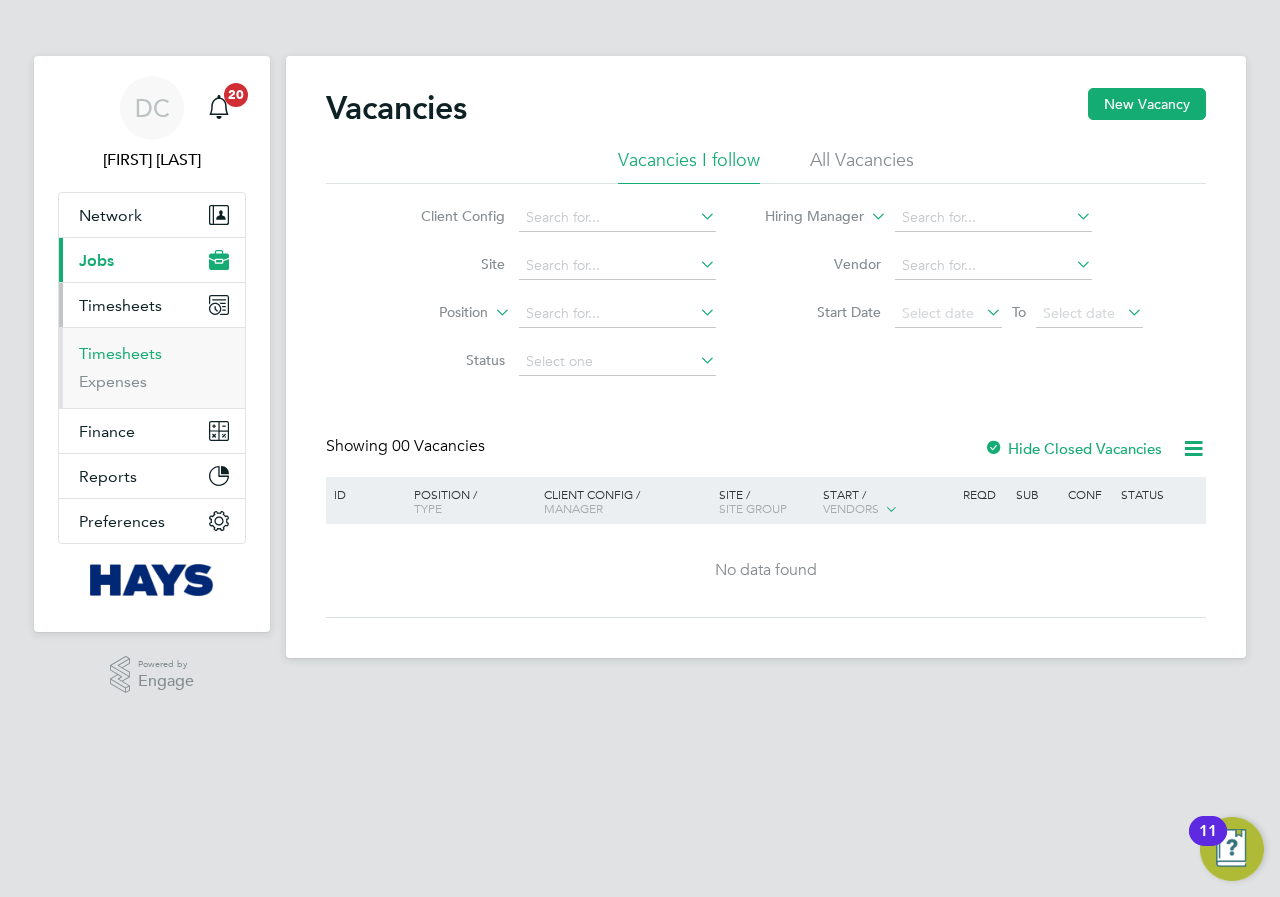 click on "Timesheets" at bounding box center (120, 353) 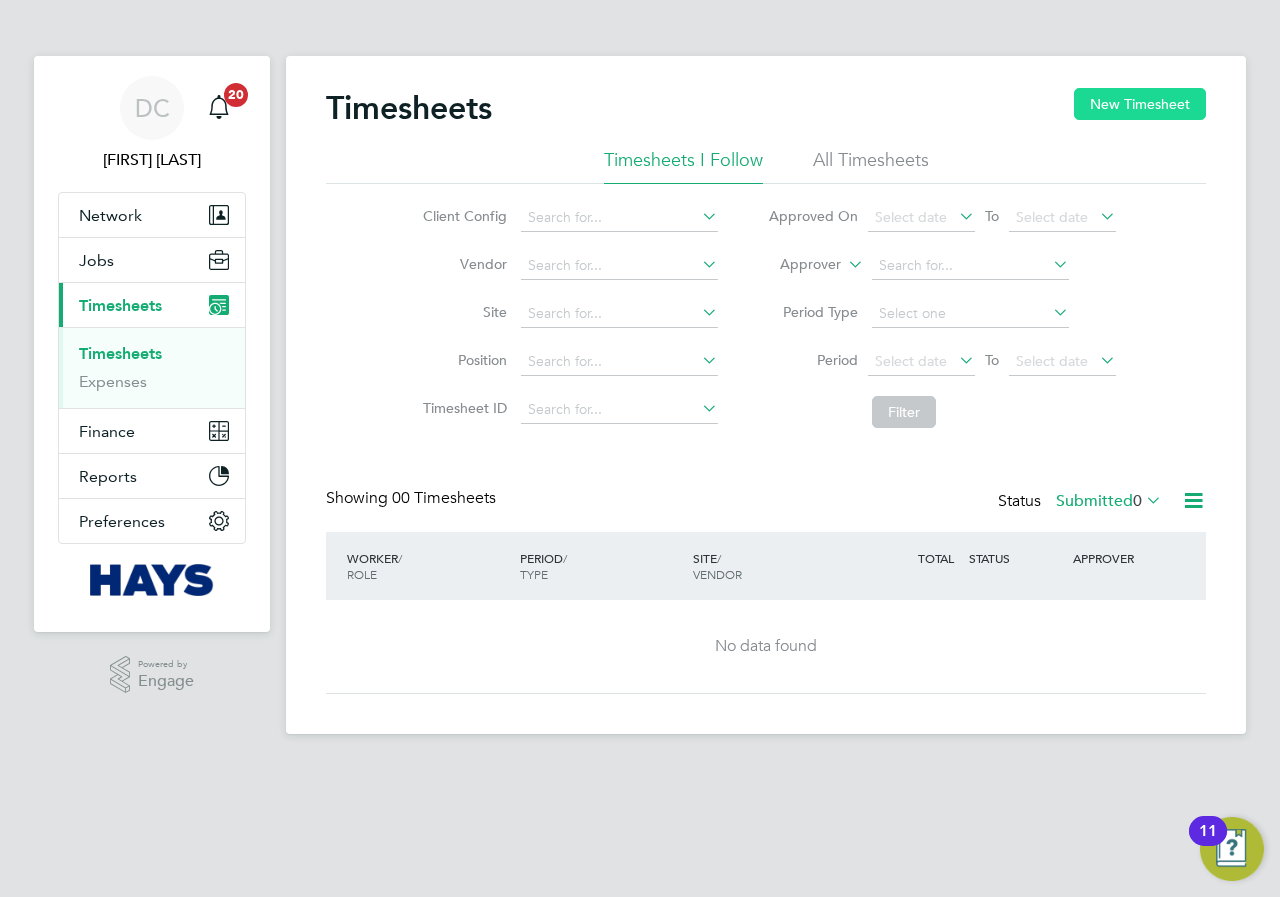 click on "New Timesheet" 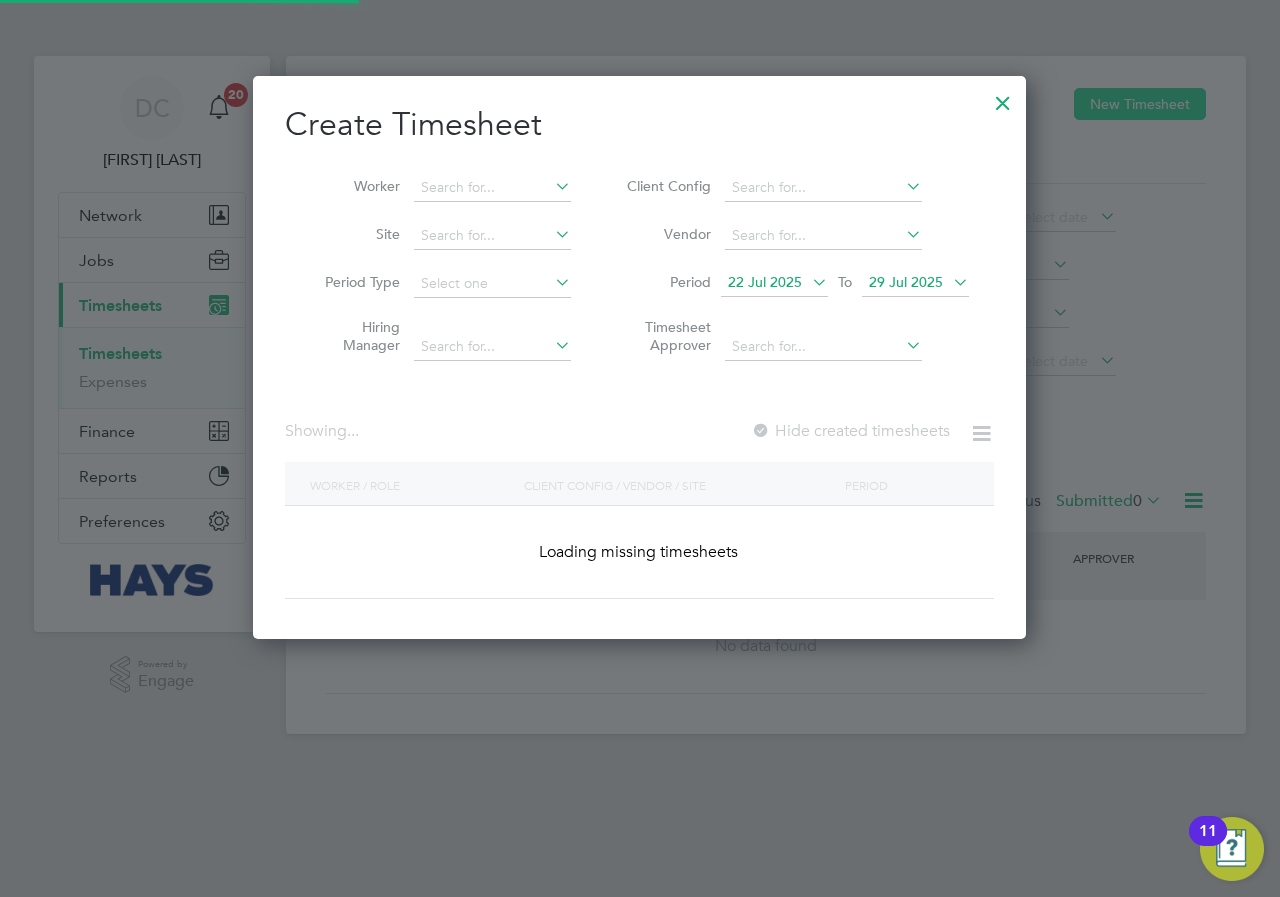 scroll, scrollTop: 10, scrollLeft: 10, axis: both 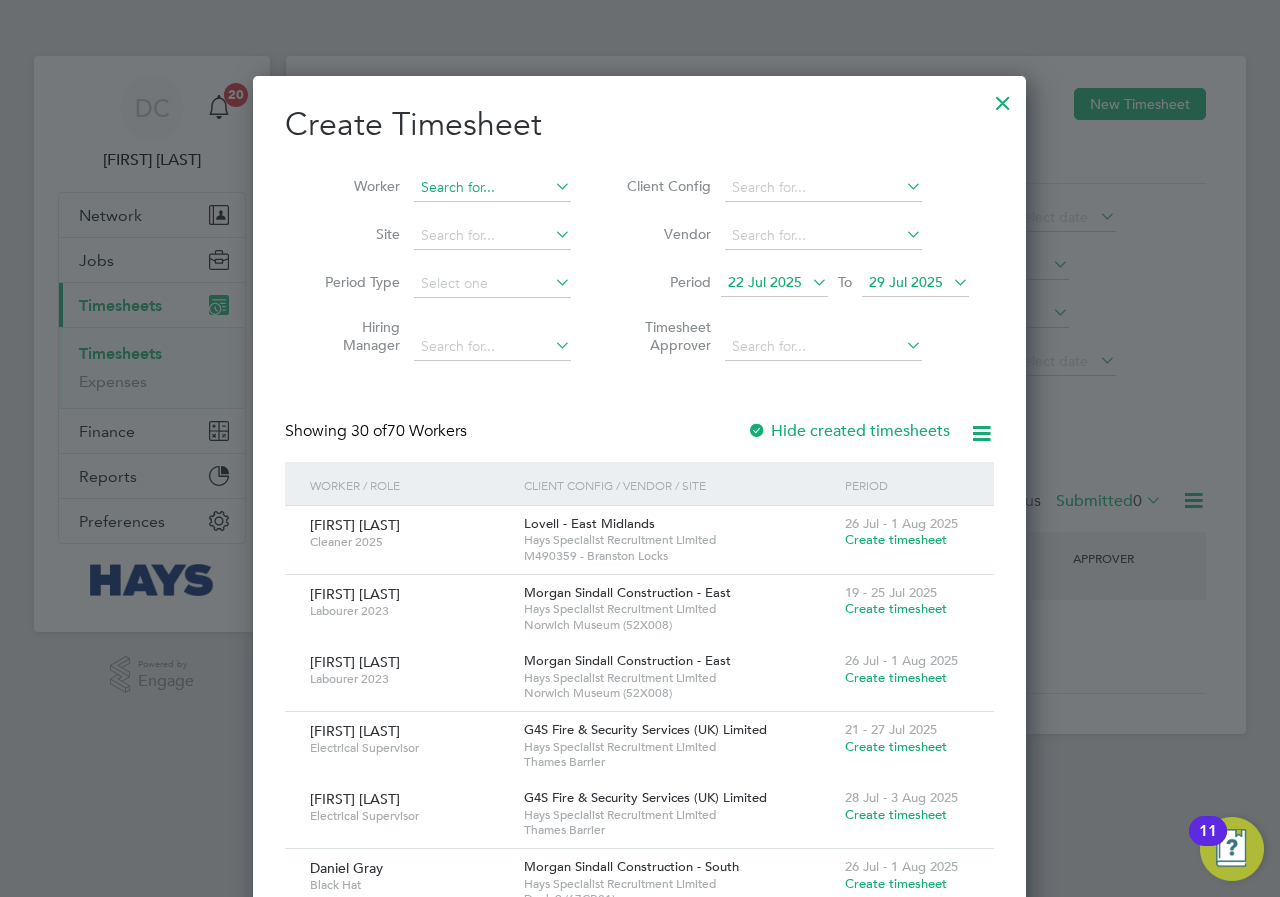 click at bounding box center [492, 188] 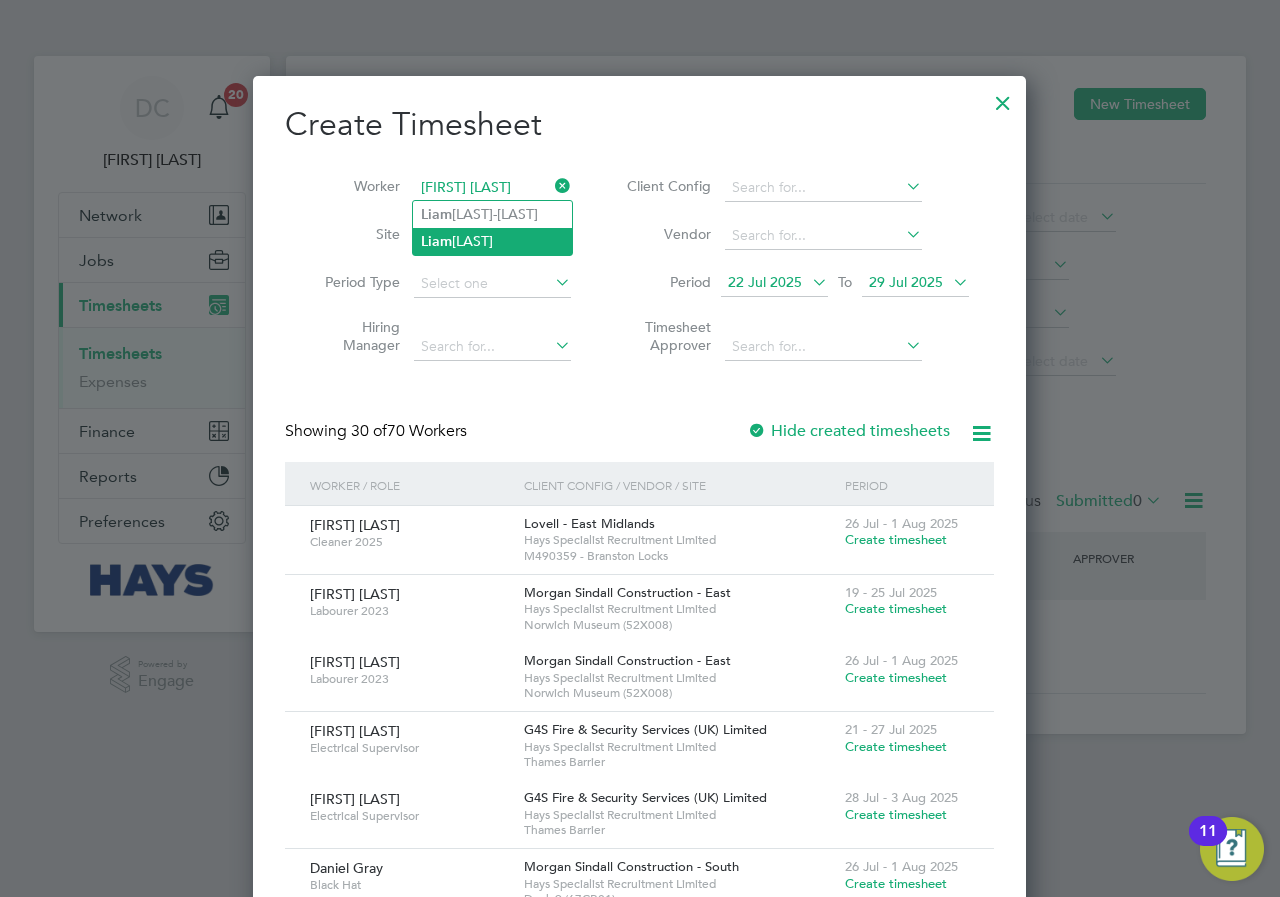 click on "Lia m  Mccarthy" 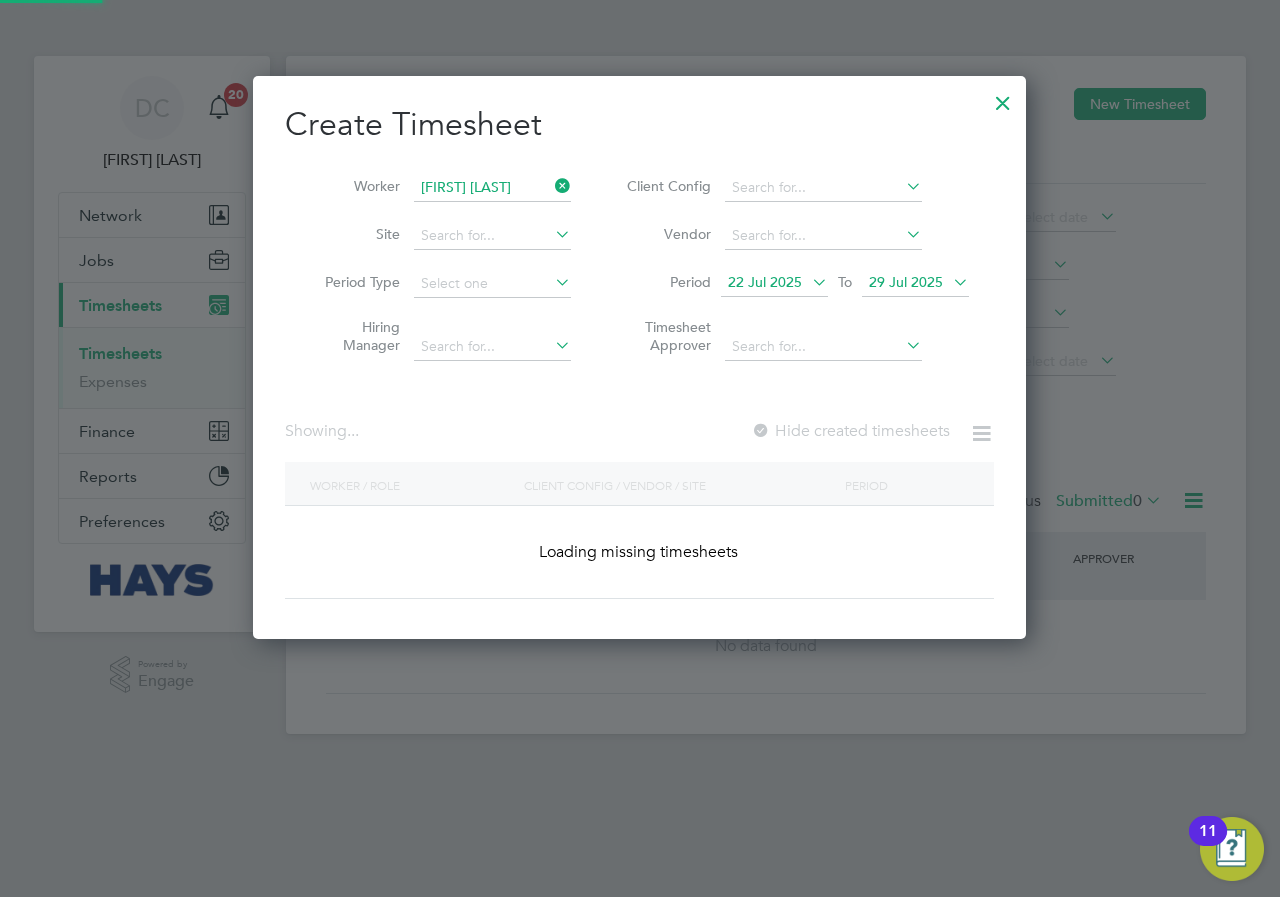 scroll, scrollTop: 10, scrollLeft: 10, axis: both 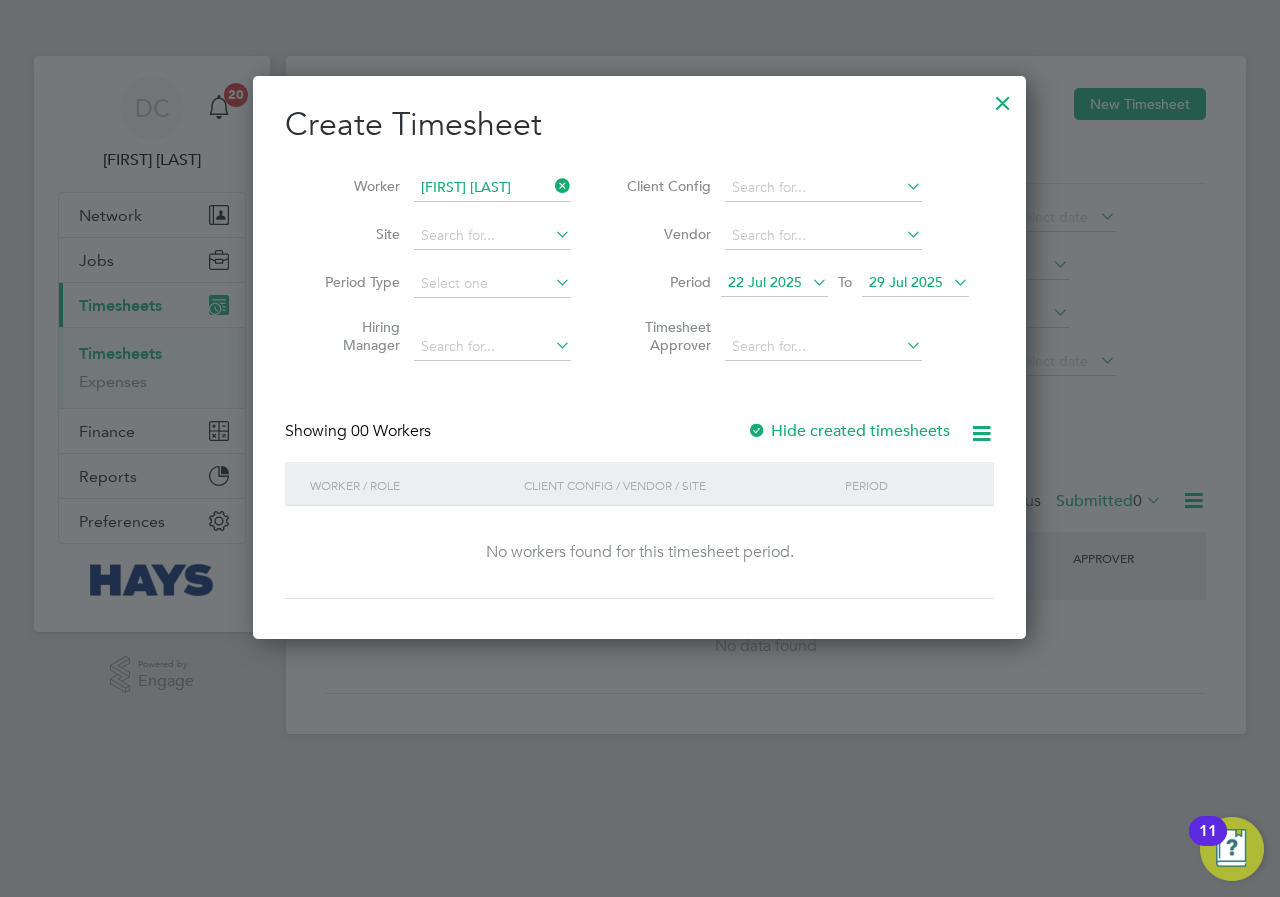click on "29 Jul 2025" at bounding box center (915, 283) 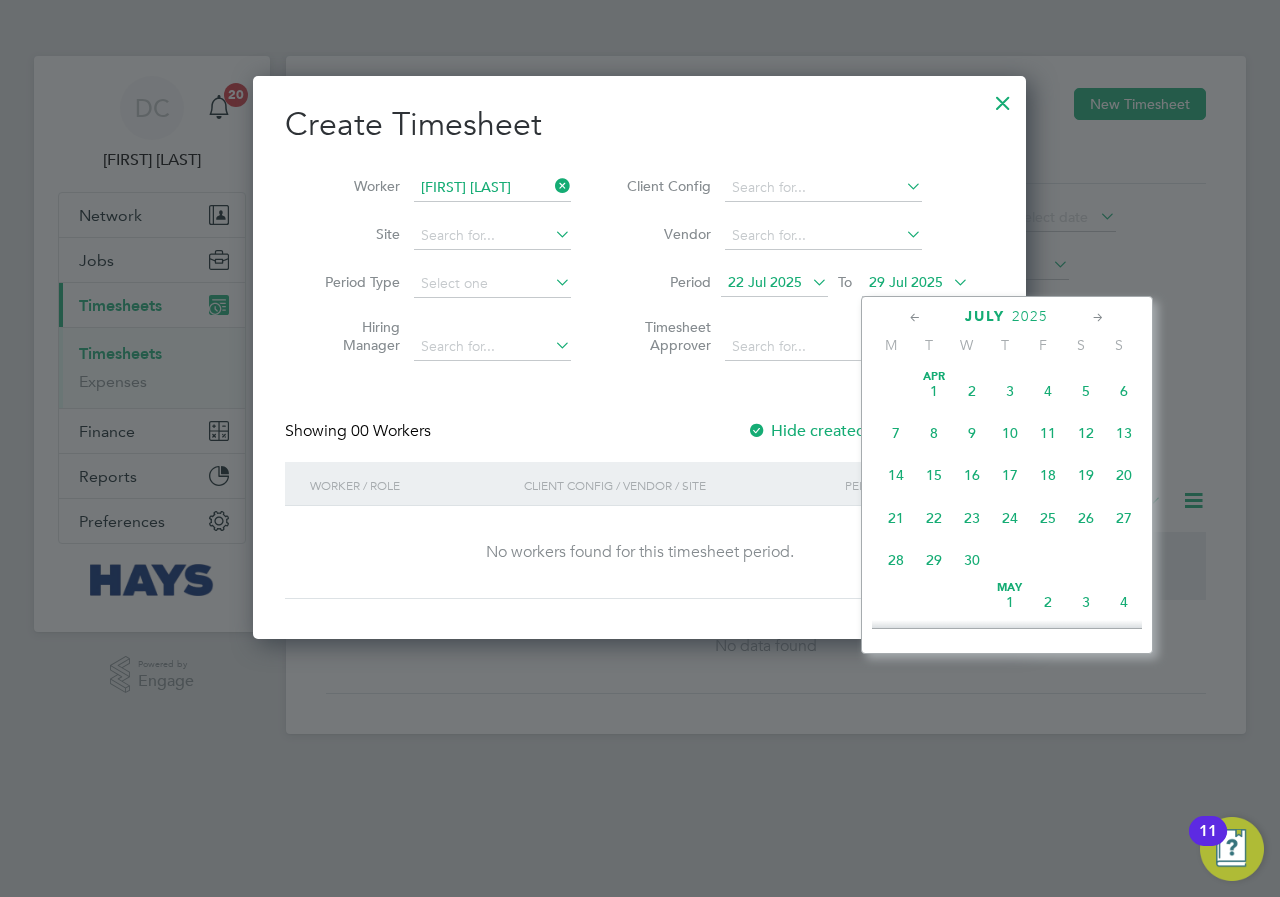 scroll, scrollTop: 779, scrollLeft: 0, axis: vertical 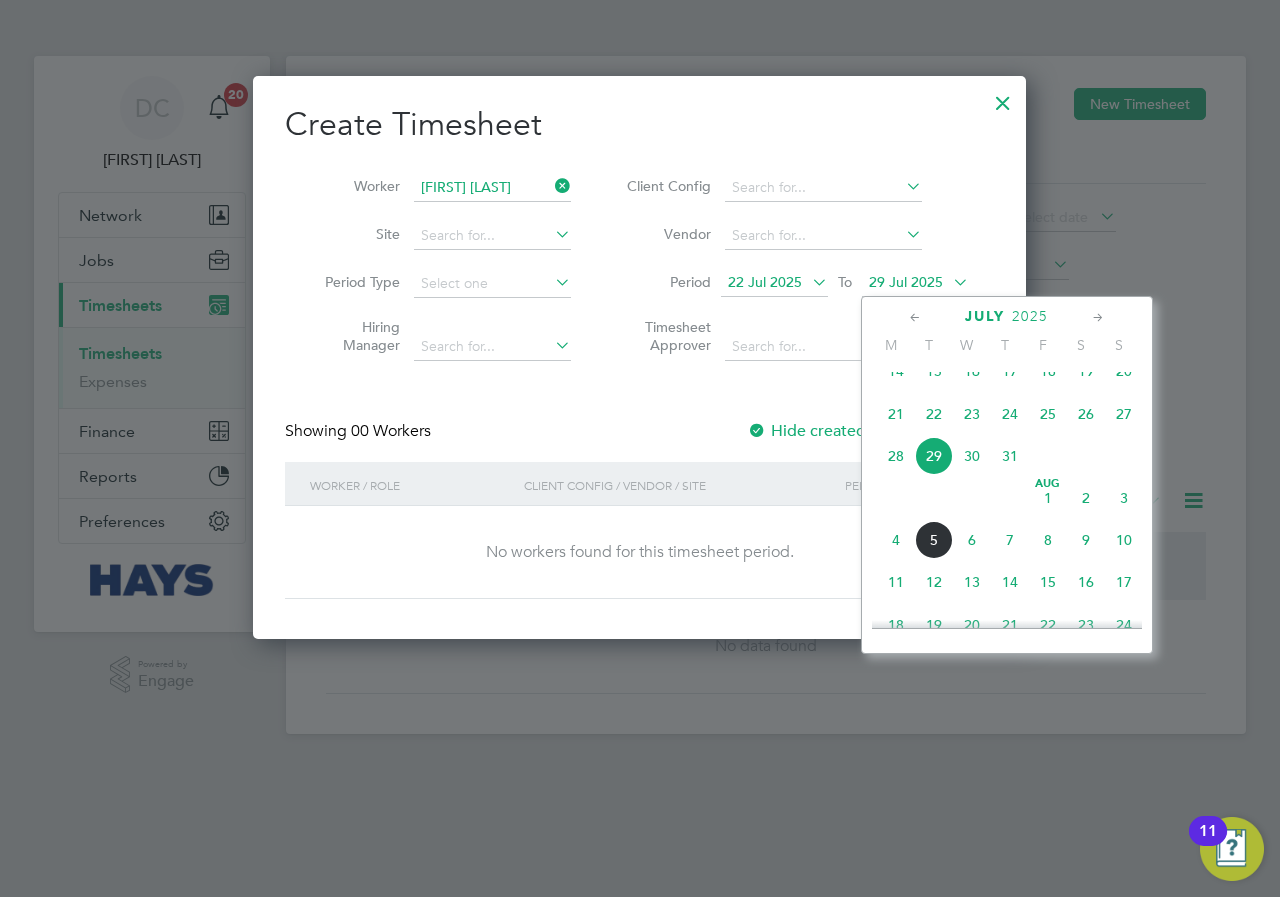 click on "29 Jul 2025" at bounding box center (915, 283) 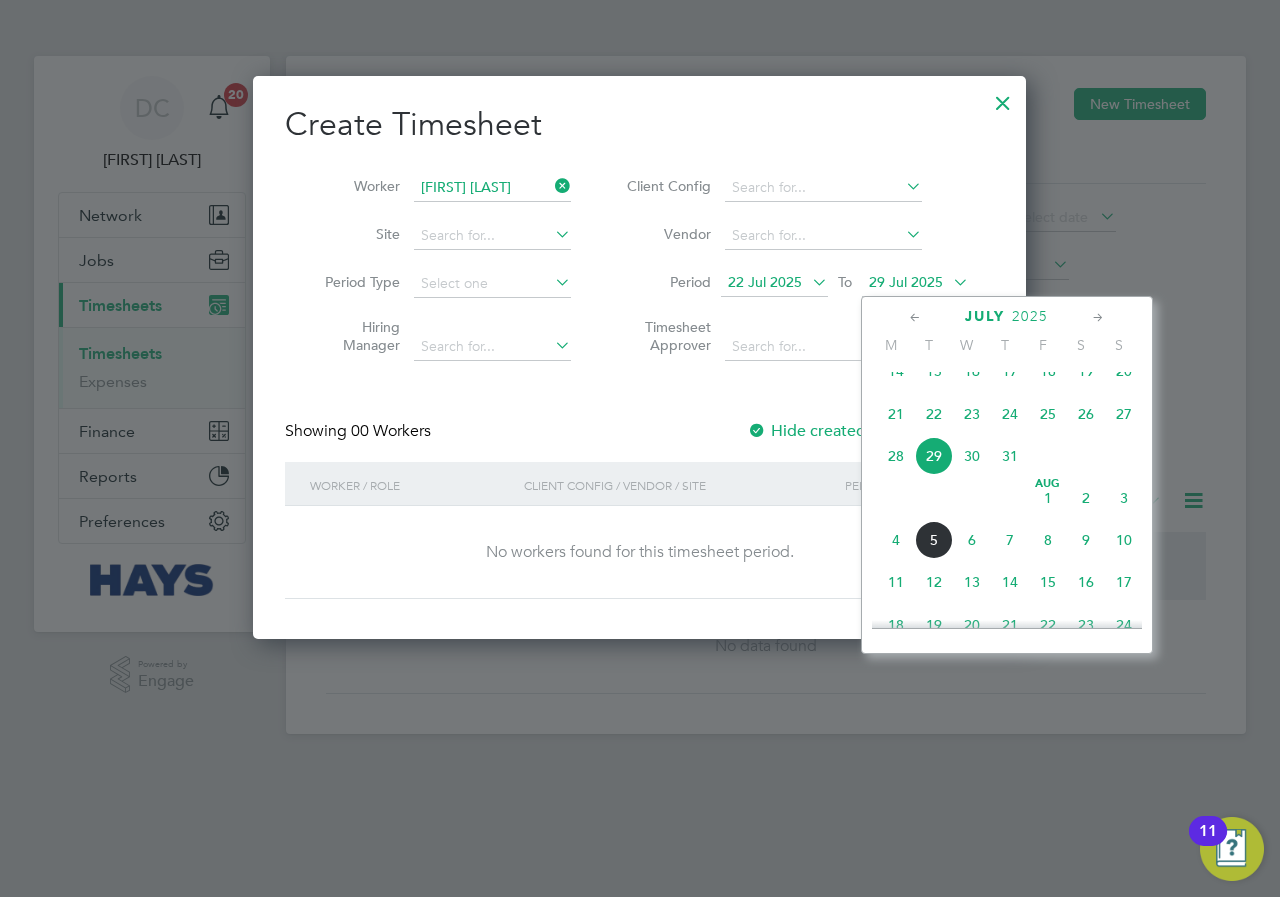 click on "3" 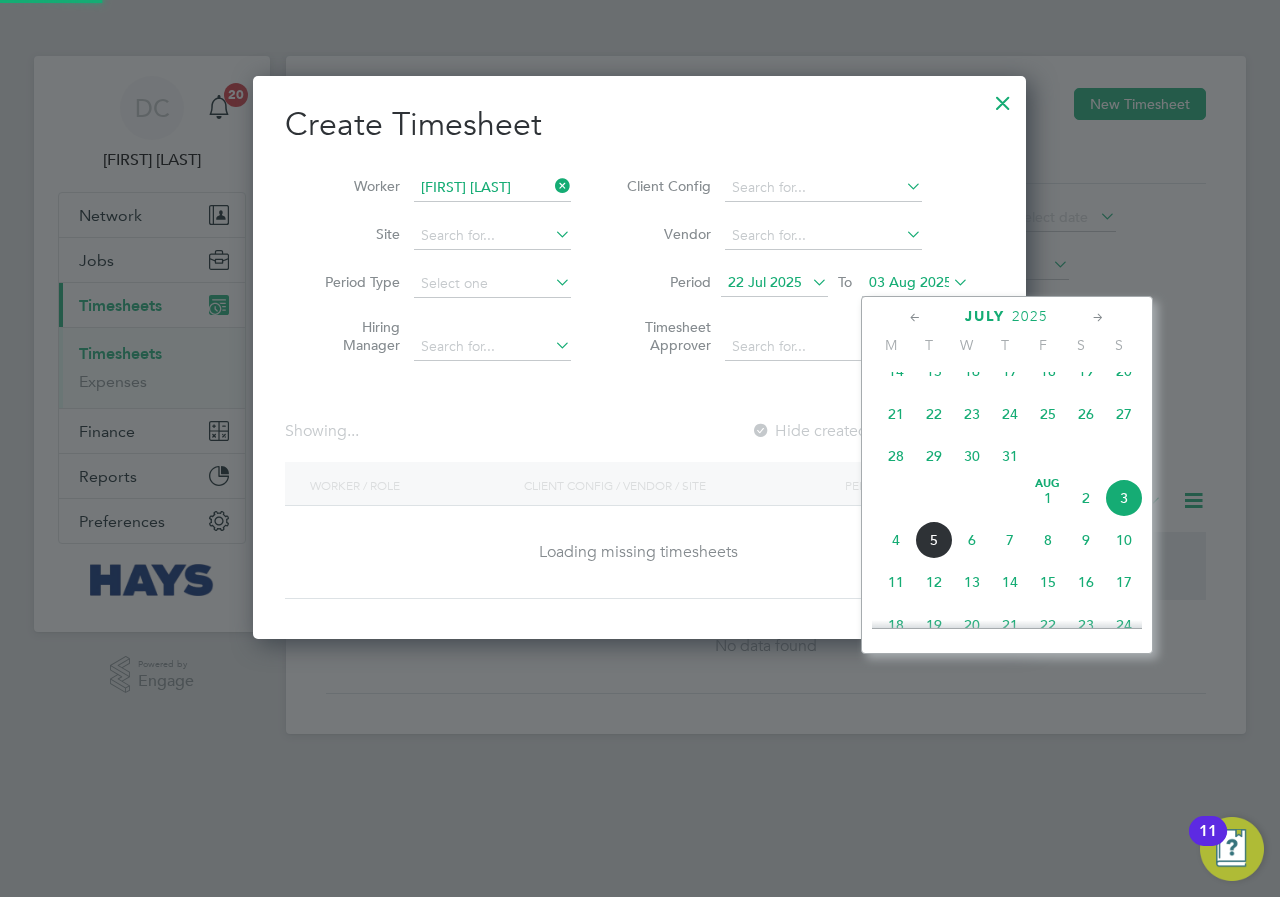 scroll, scrollTop: 10, scrollLeft: 10, axis: both 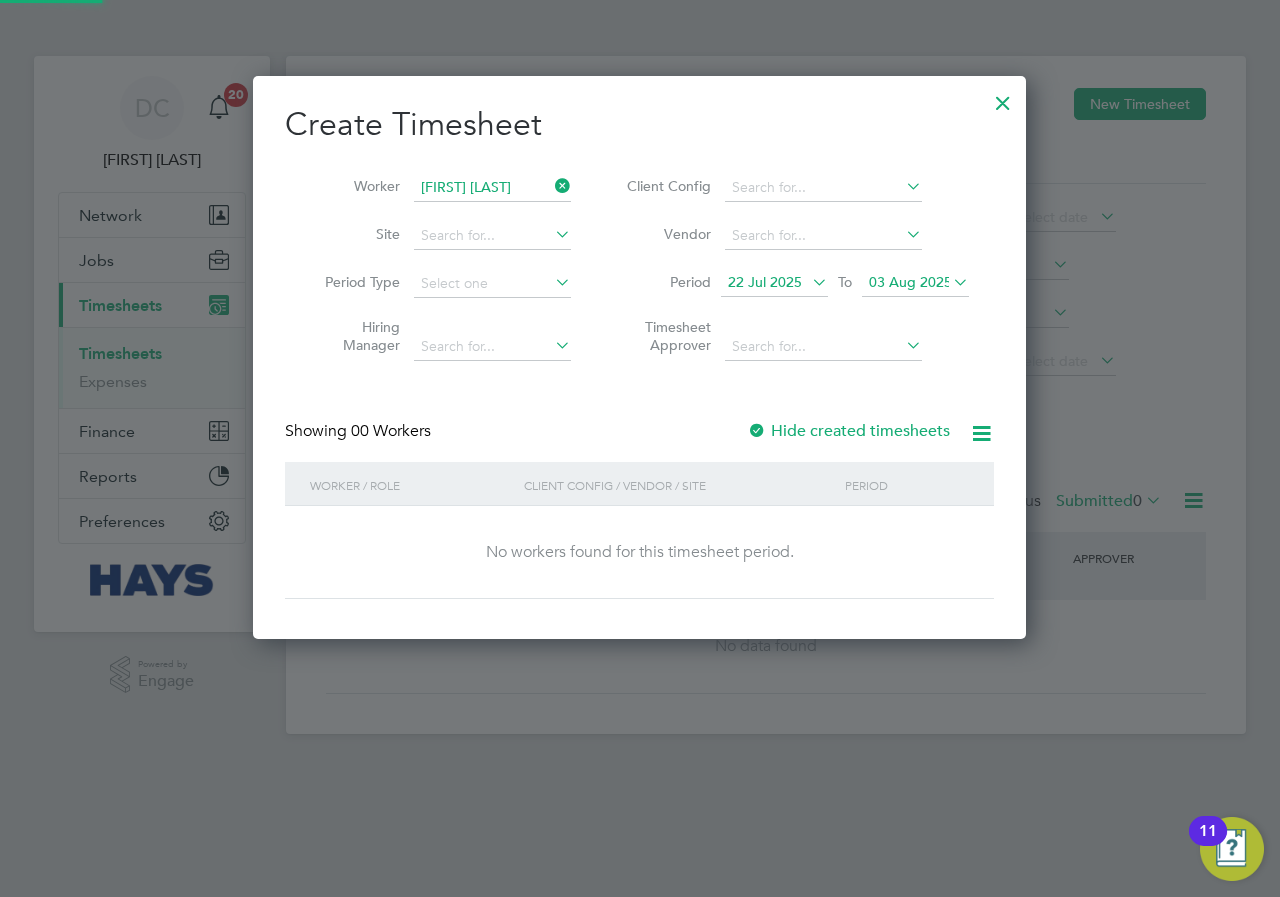 click on "22 Jul 2025" at bounding box center [765, 282] 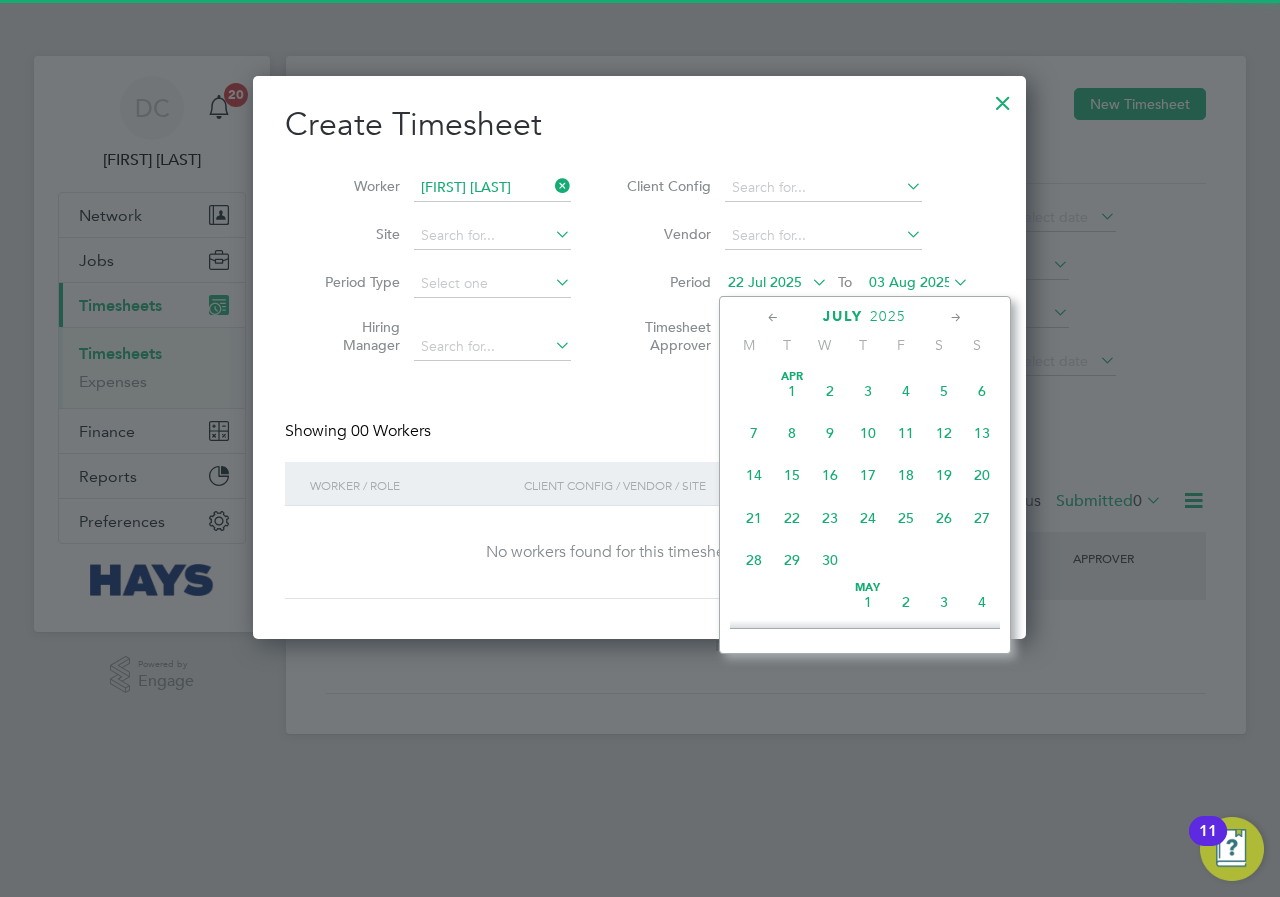 scroll, scrollTop: 736, scrollLeft: 0, axis: vertical 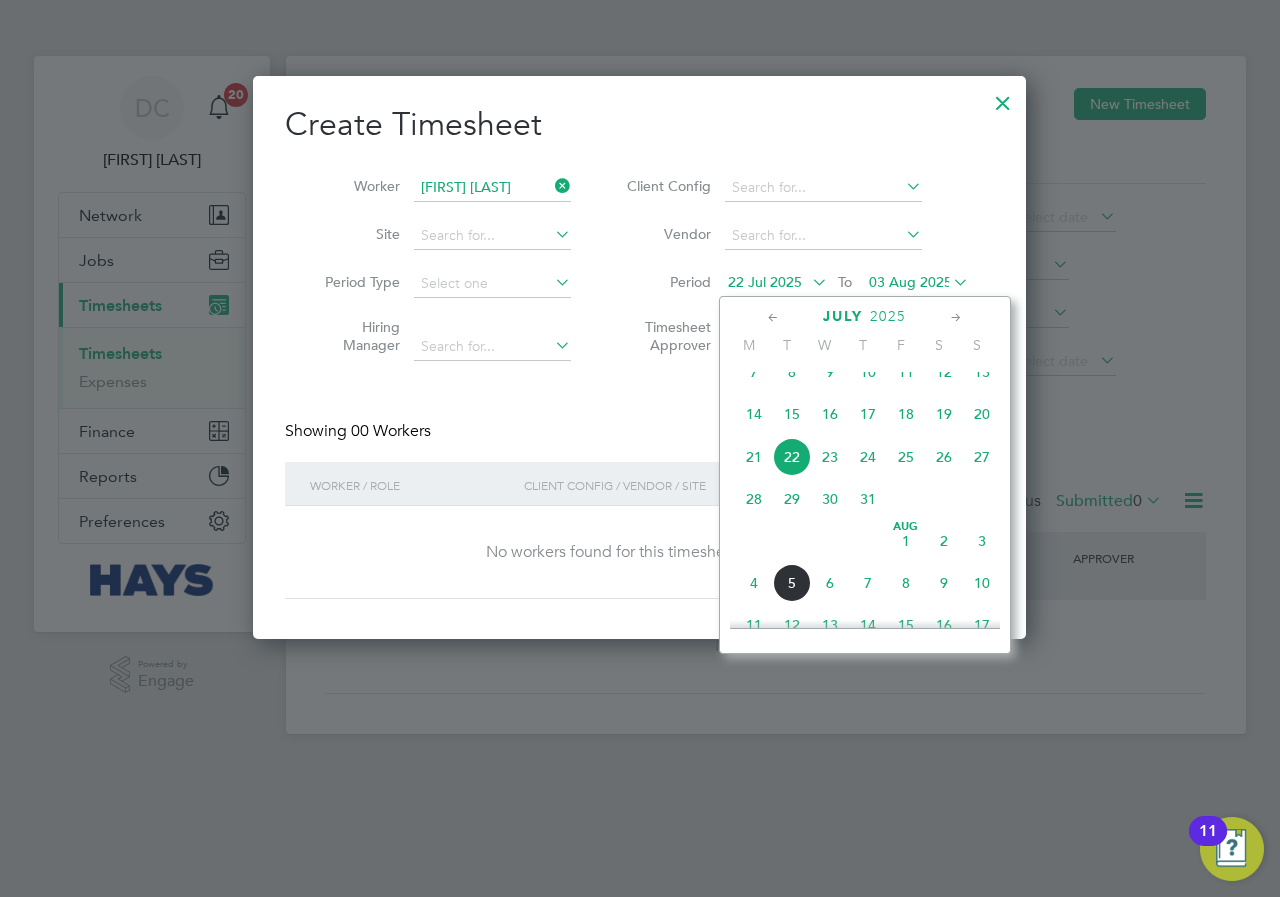 click on "28" 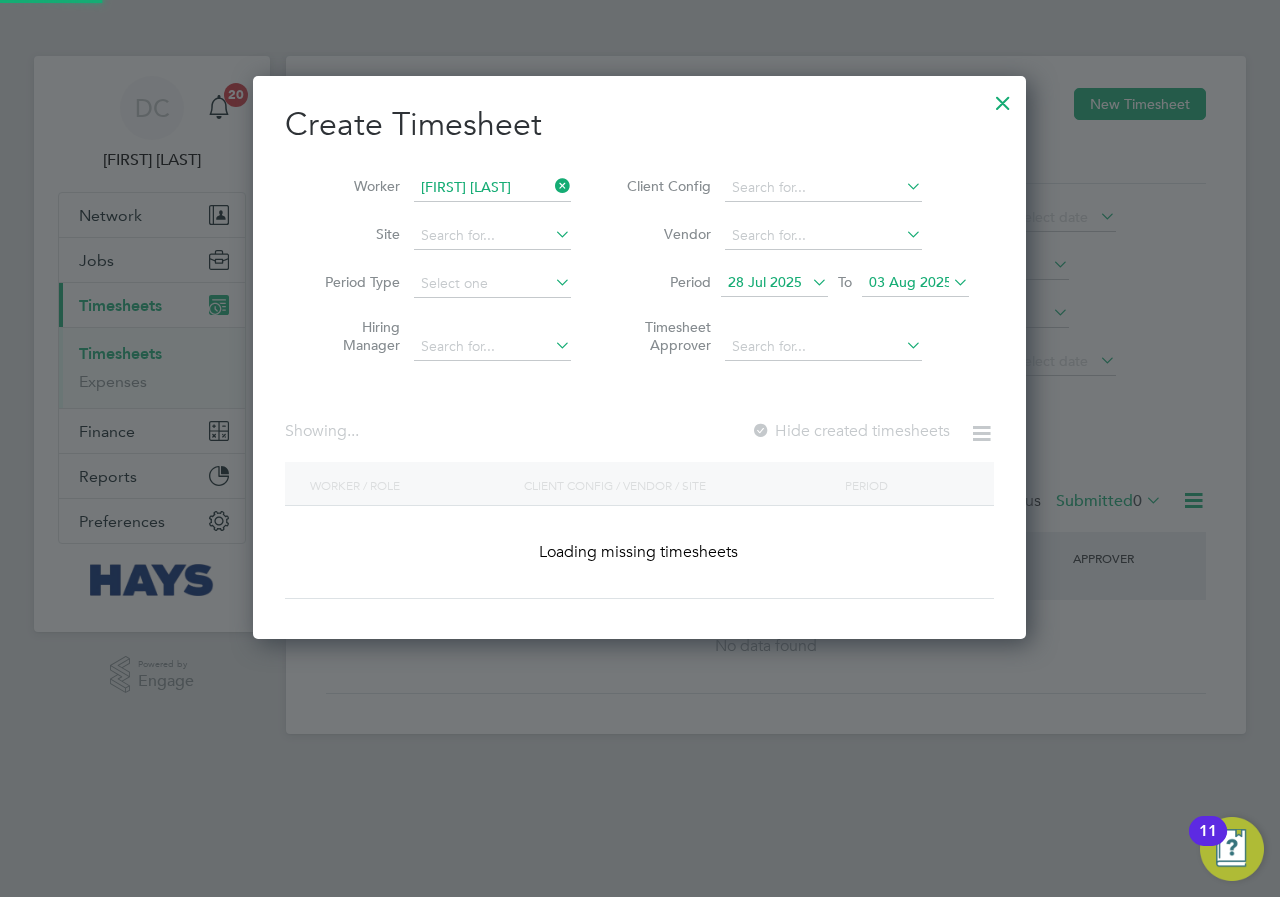 scroll, scrollTop: 10, scrollLeft: 10, axis: both 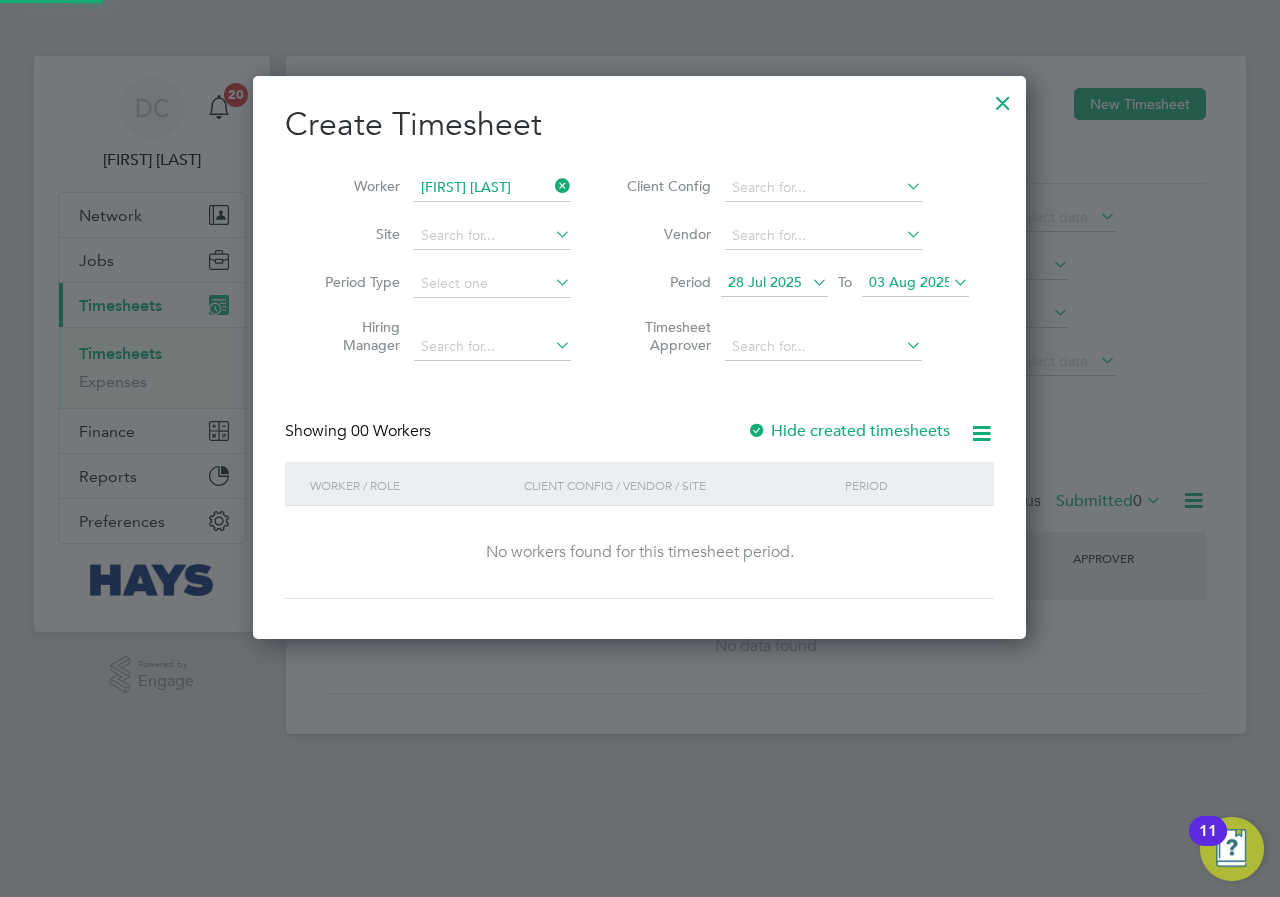 click on "Hide created timesheets" at bounding box center (848, 431) 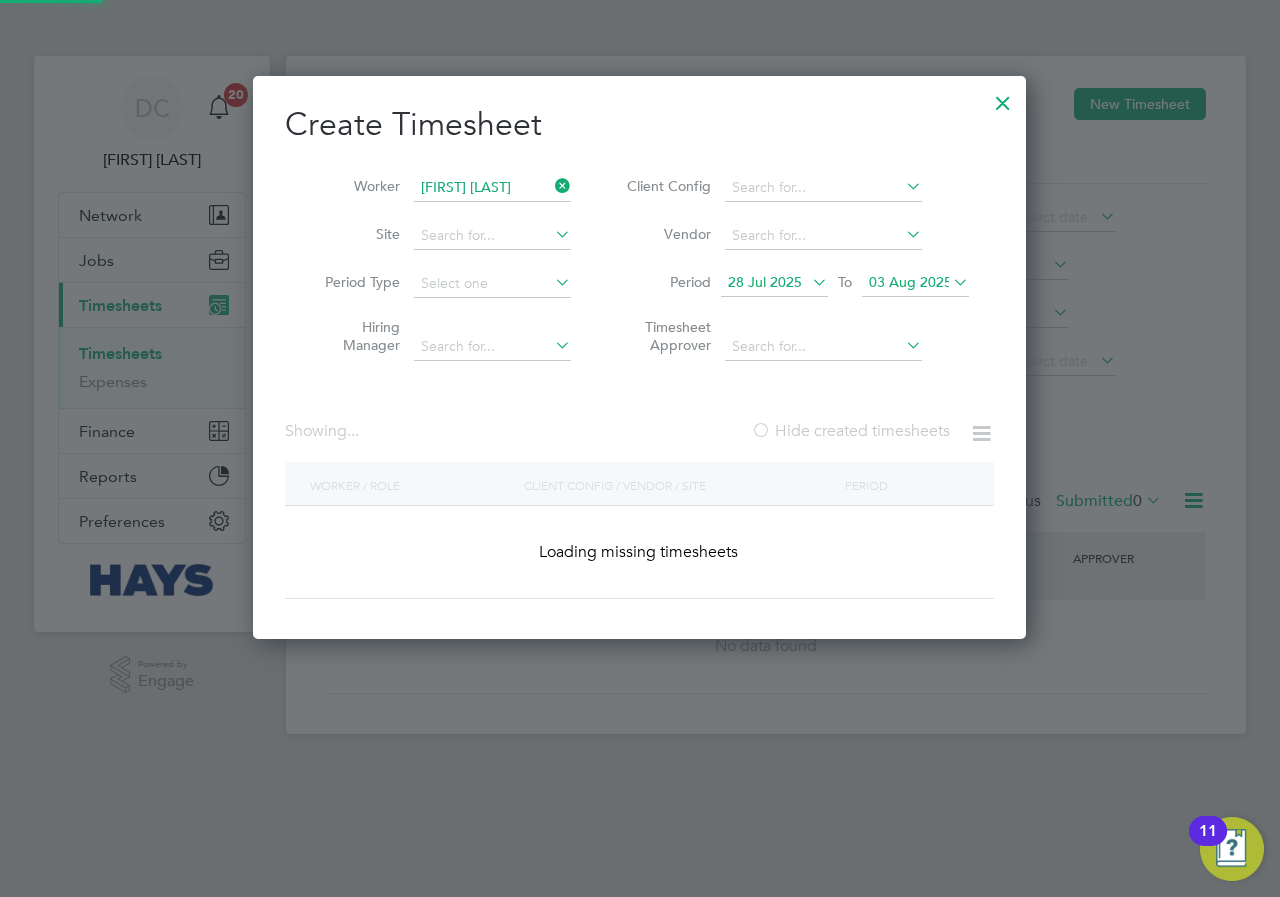 scroll, scrollTop: 10, scrollLeft: 10, axis: both 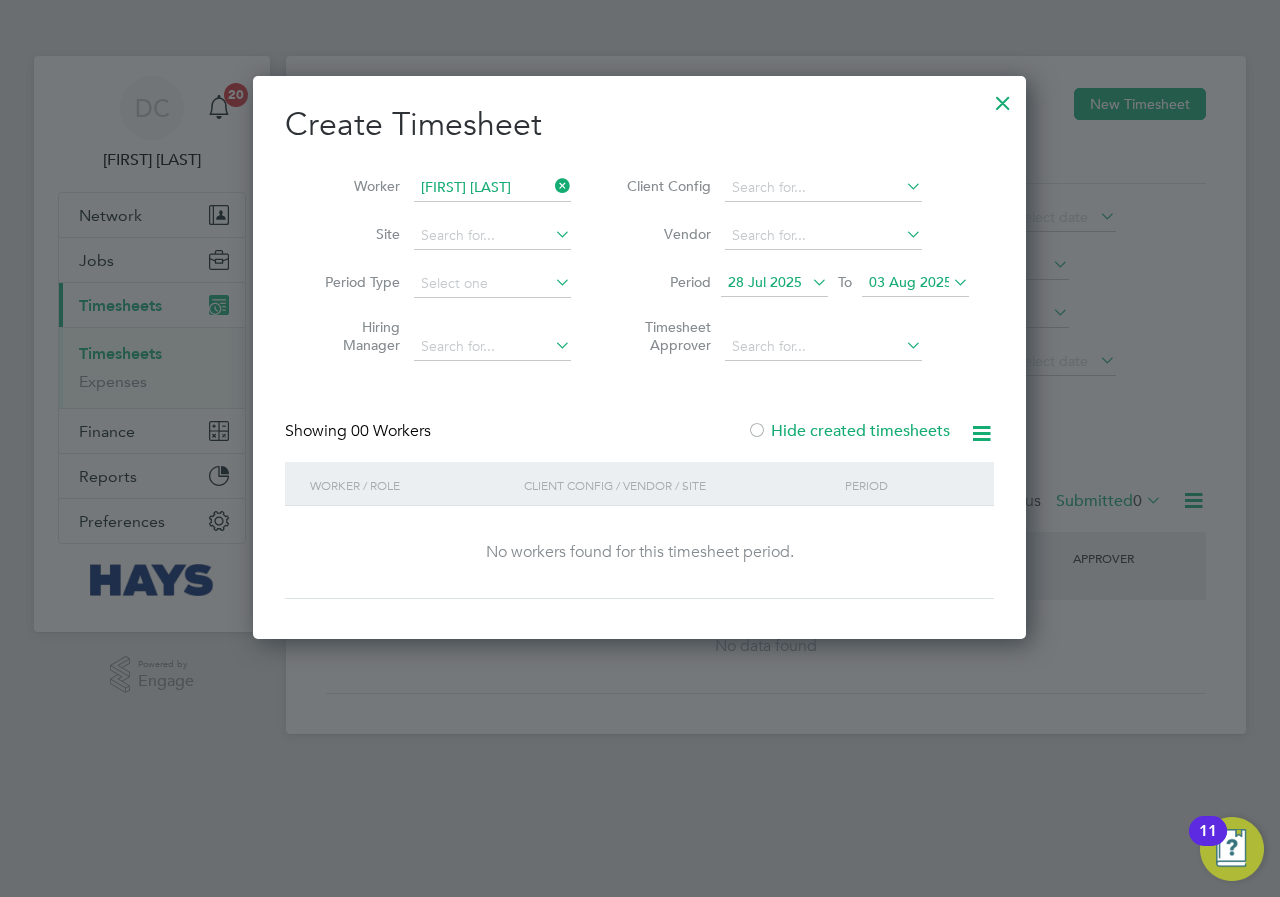 click on "Hide created timesheets" at bounding box center (848, 431) 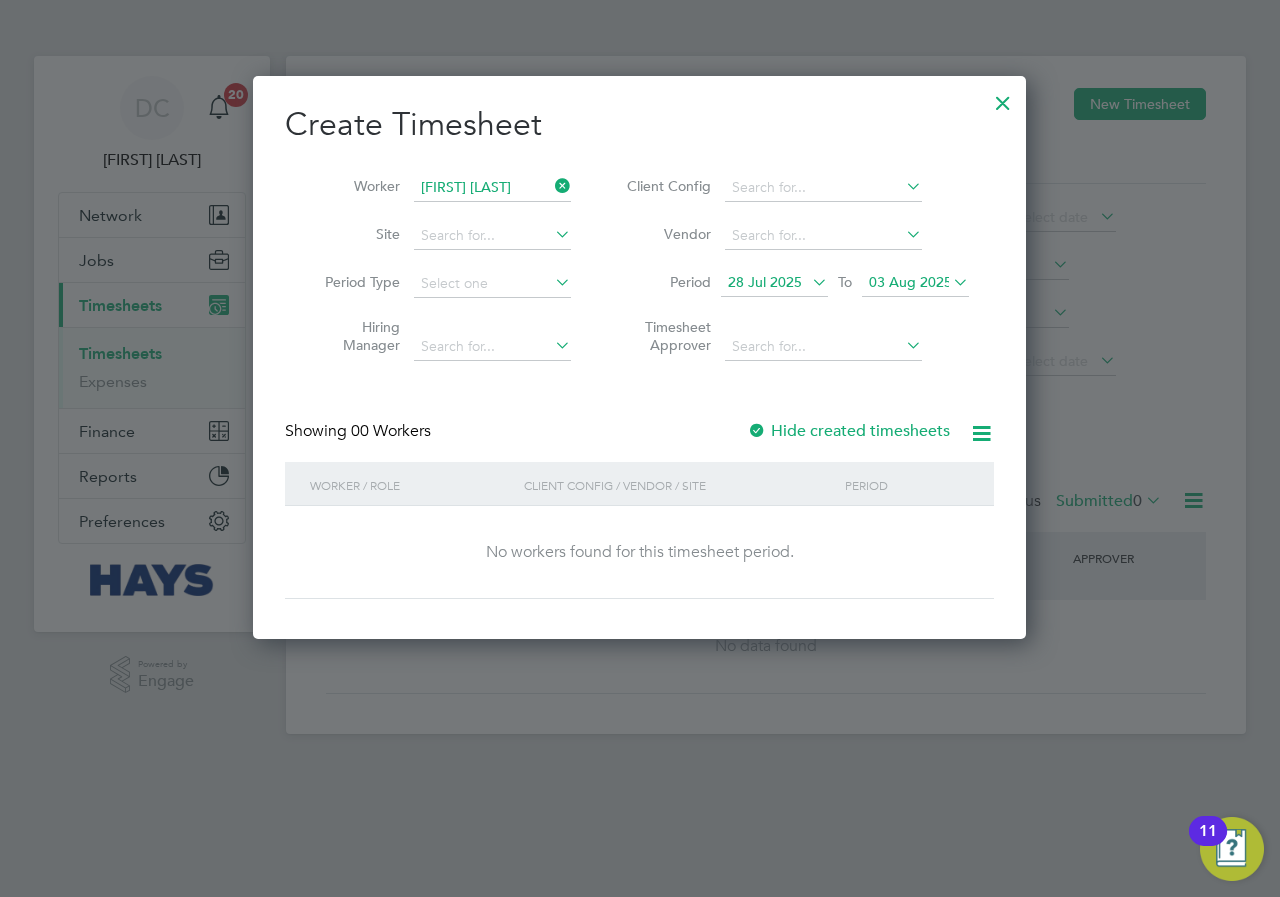 click on "Hide created timesheets" at bounding box center (848, 431) 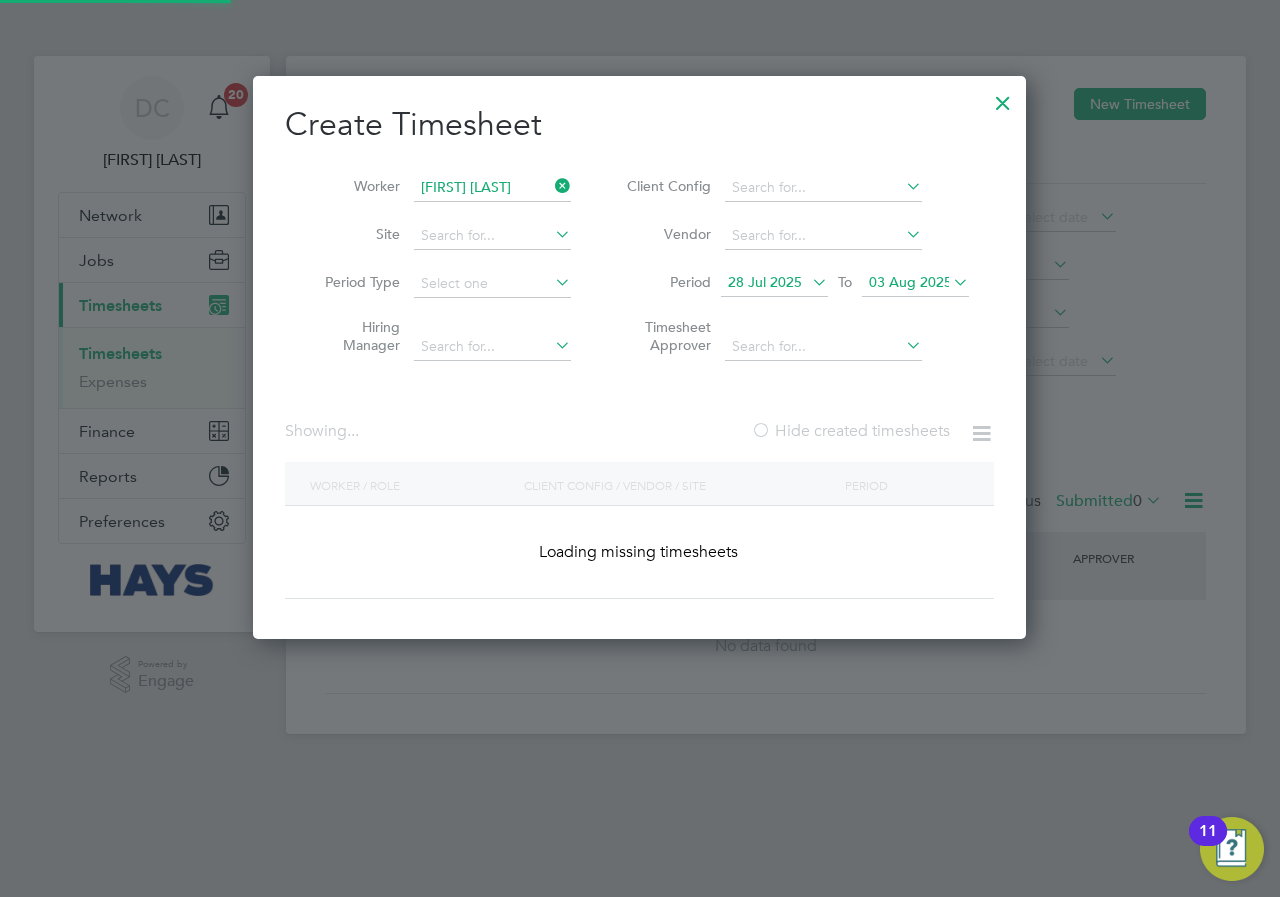 scroll, scrollTop: 10, scrollLeft: 10, axis: both 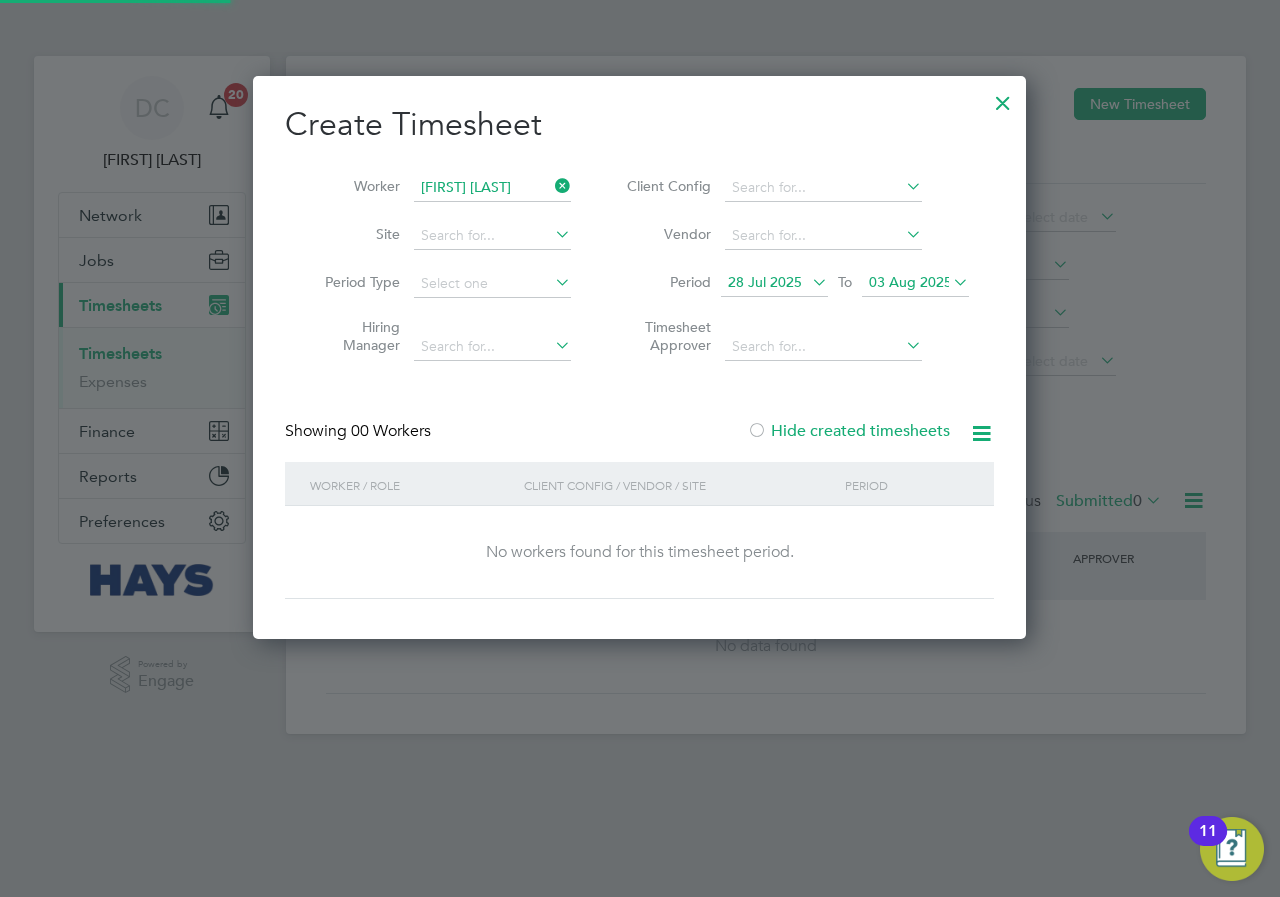 click on "03 Aug 2025" at bounding box center (910, 282) 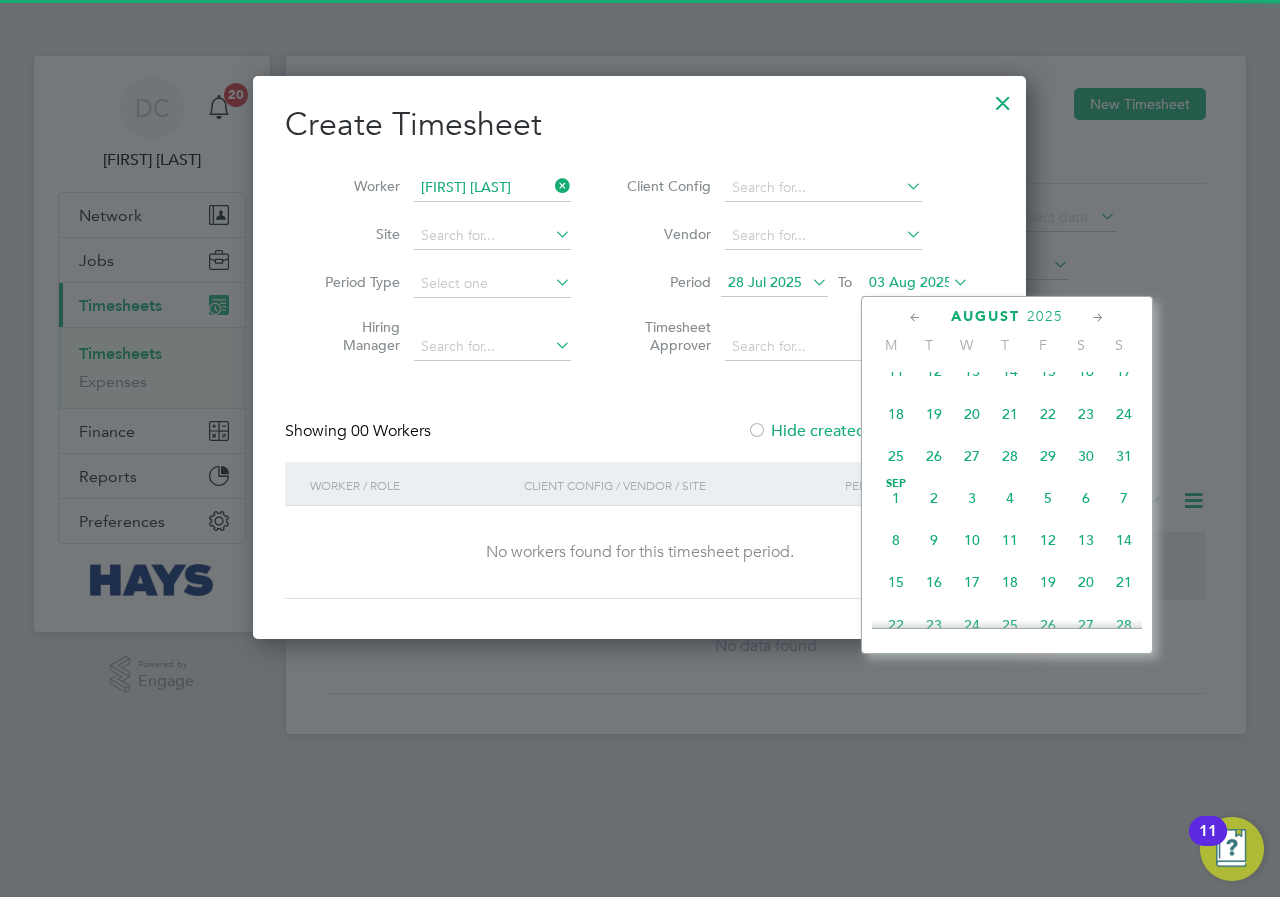 scroll, scrollTop: 606, scrollLeft: 0, axis: vertical 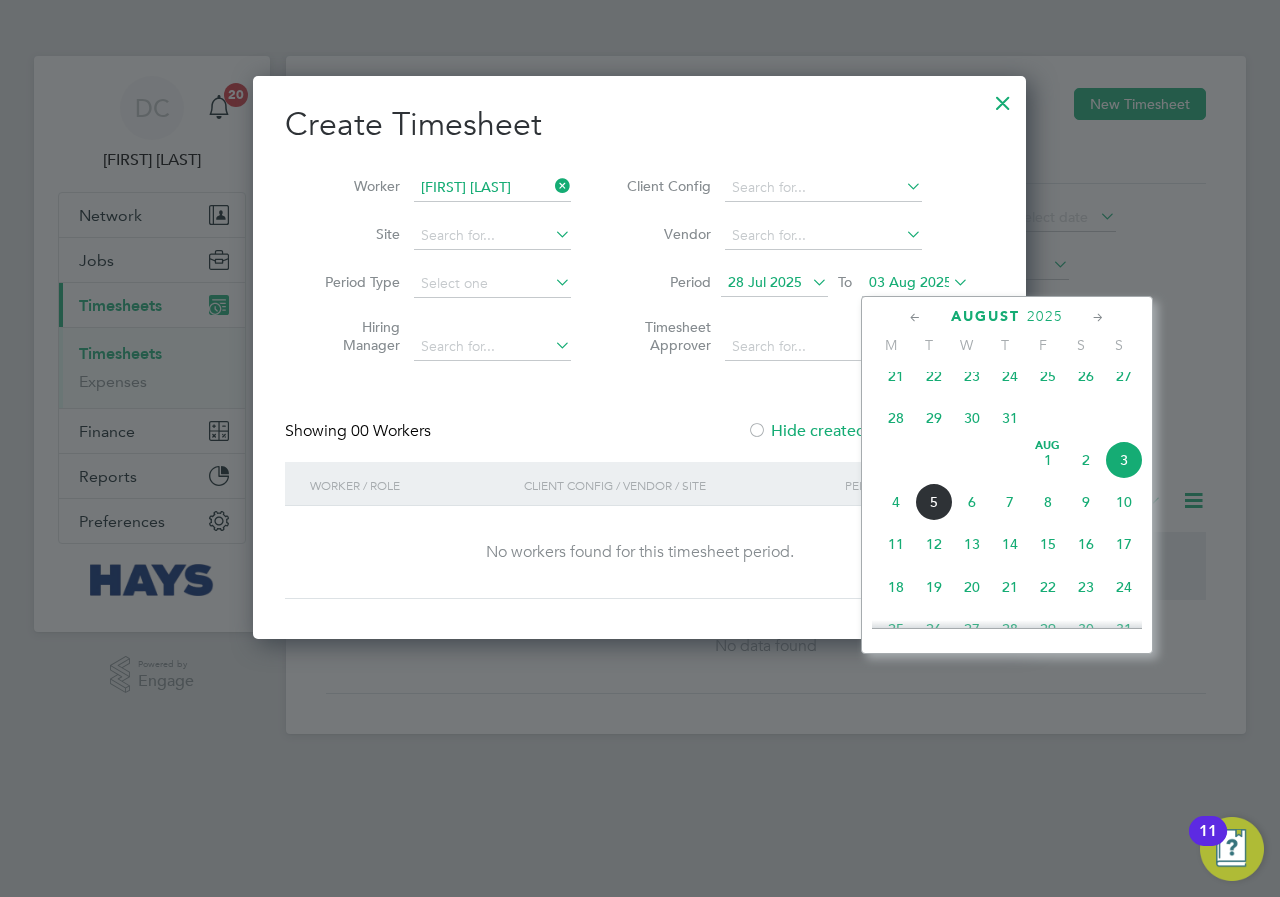 click on "10" 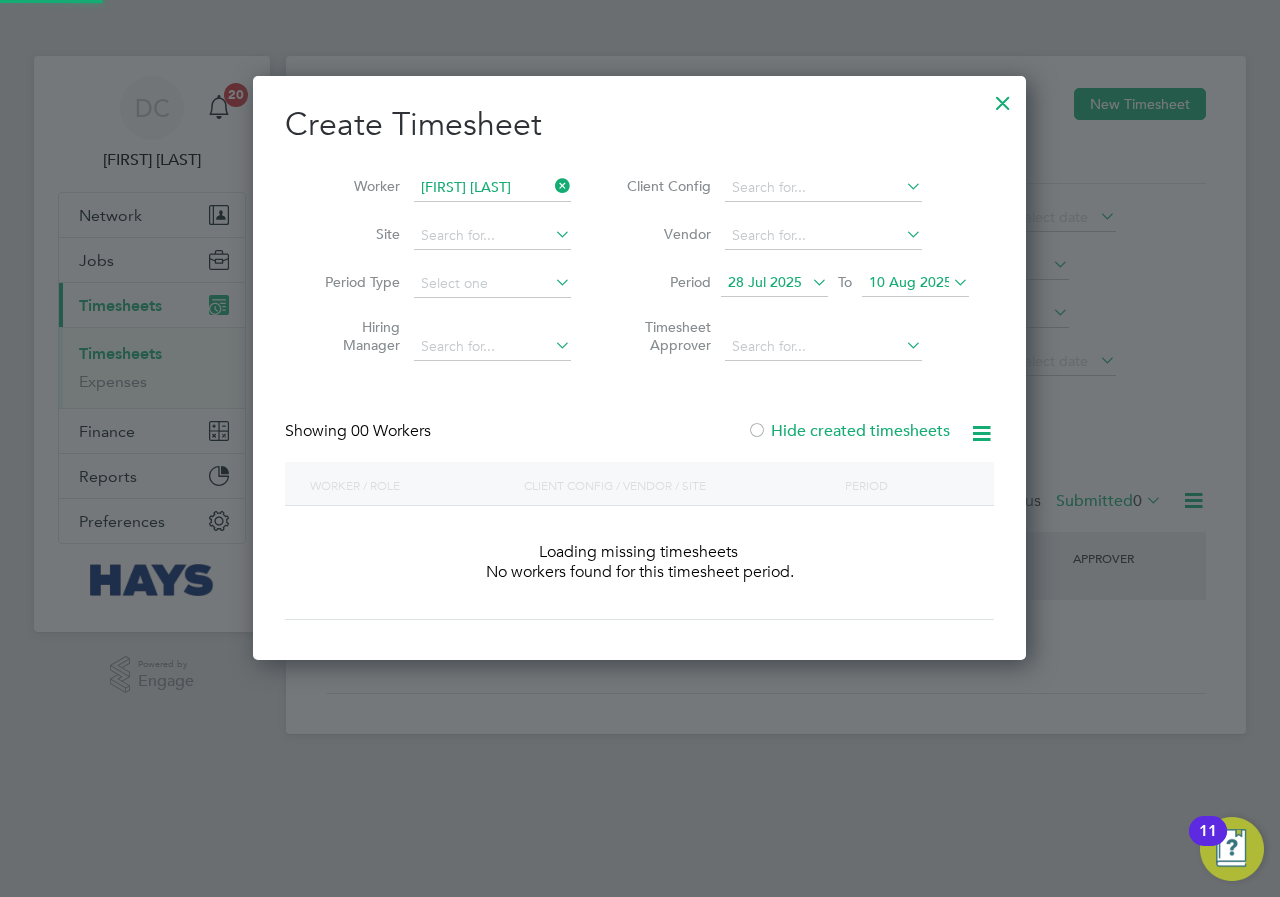scroll 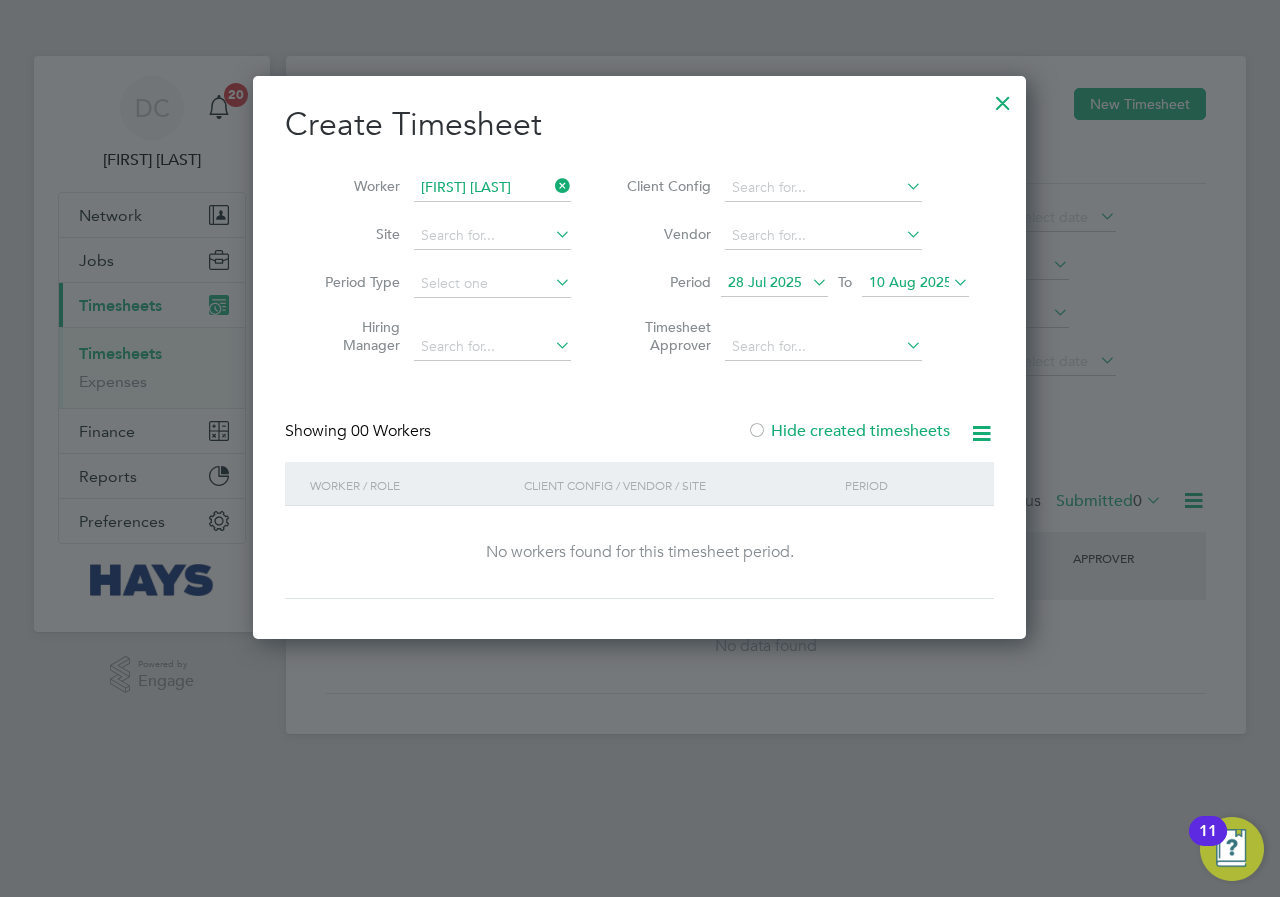 click on "Hide created timesheets" at bounding box center (848, 431) 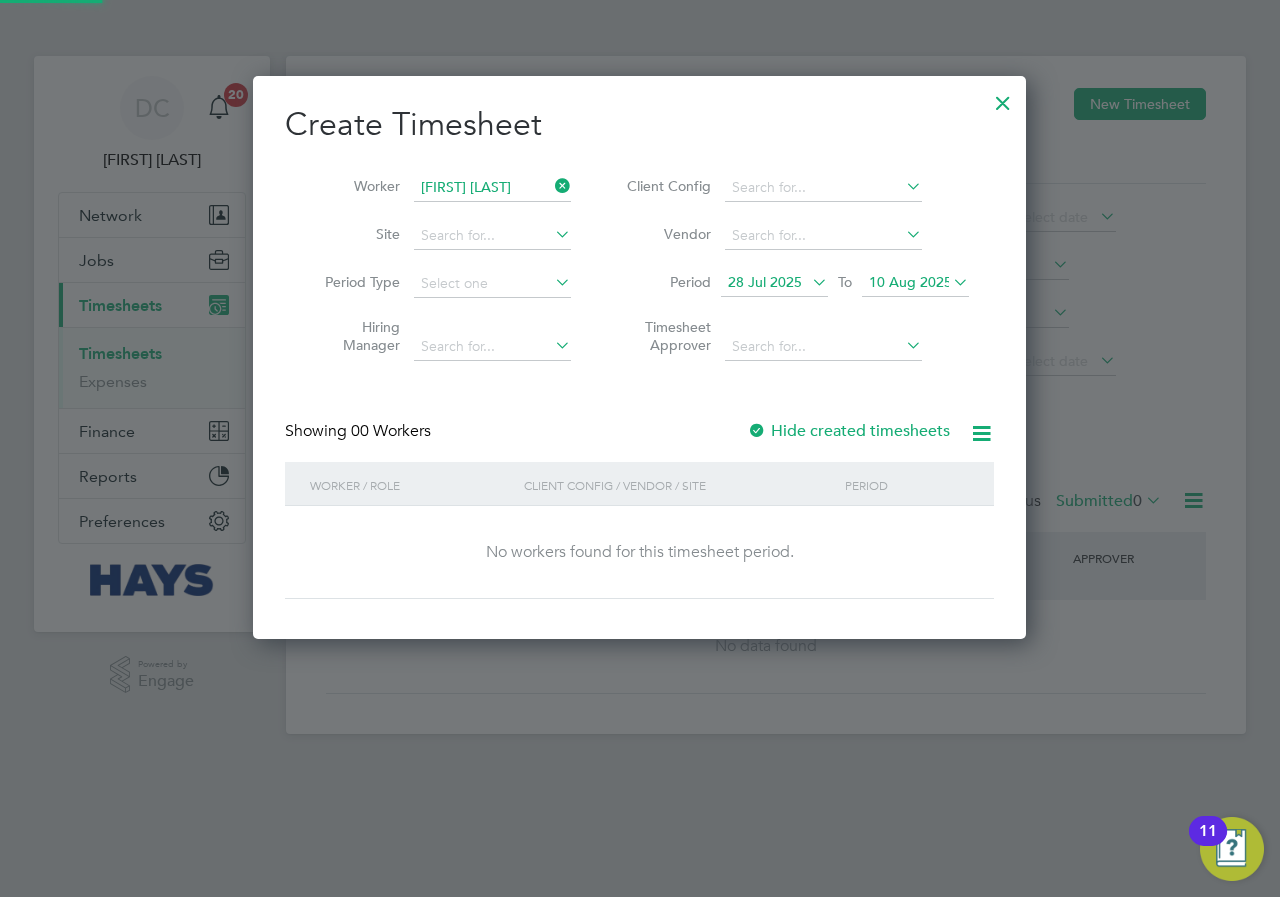 click on "Hide created timesheets" at bounding box center [848, 431] 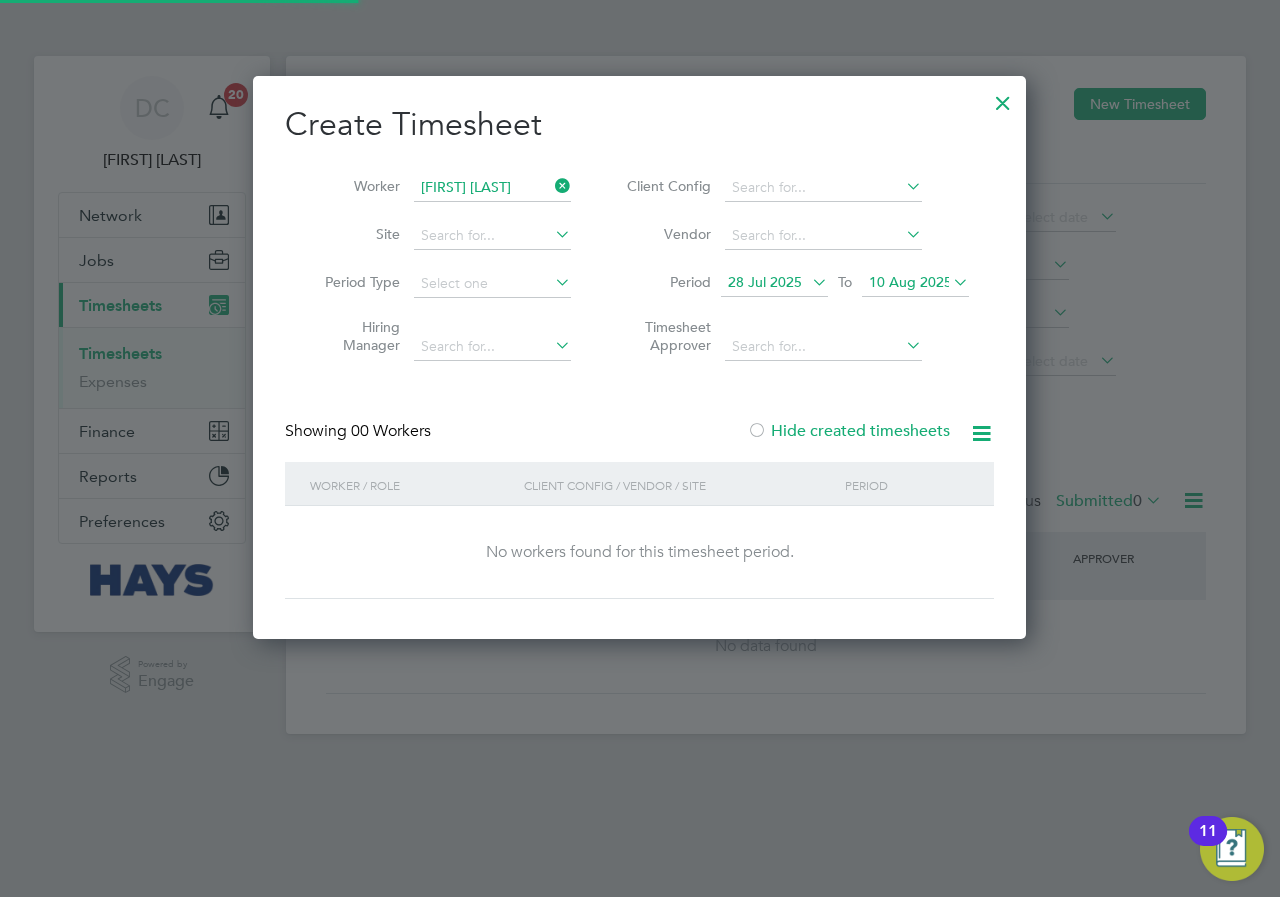 click on "28 Jul 2025" at bounding box center [765, 282] 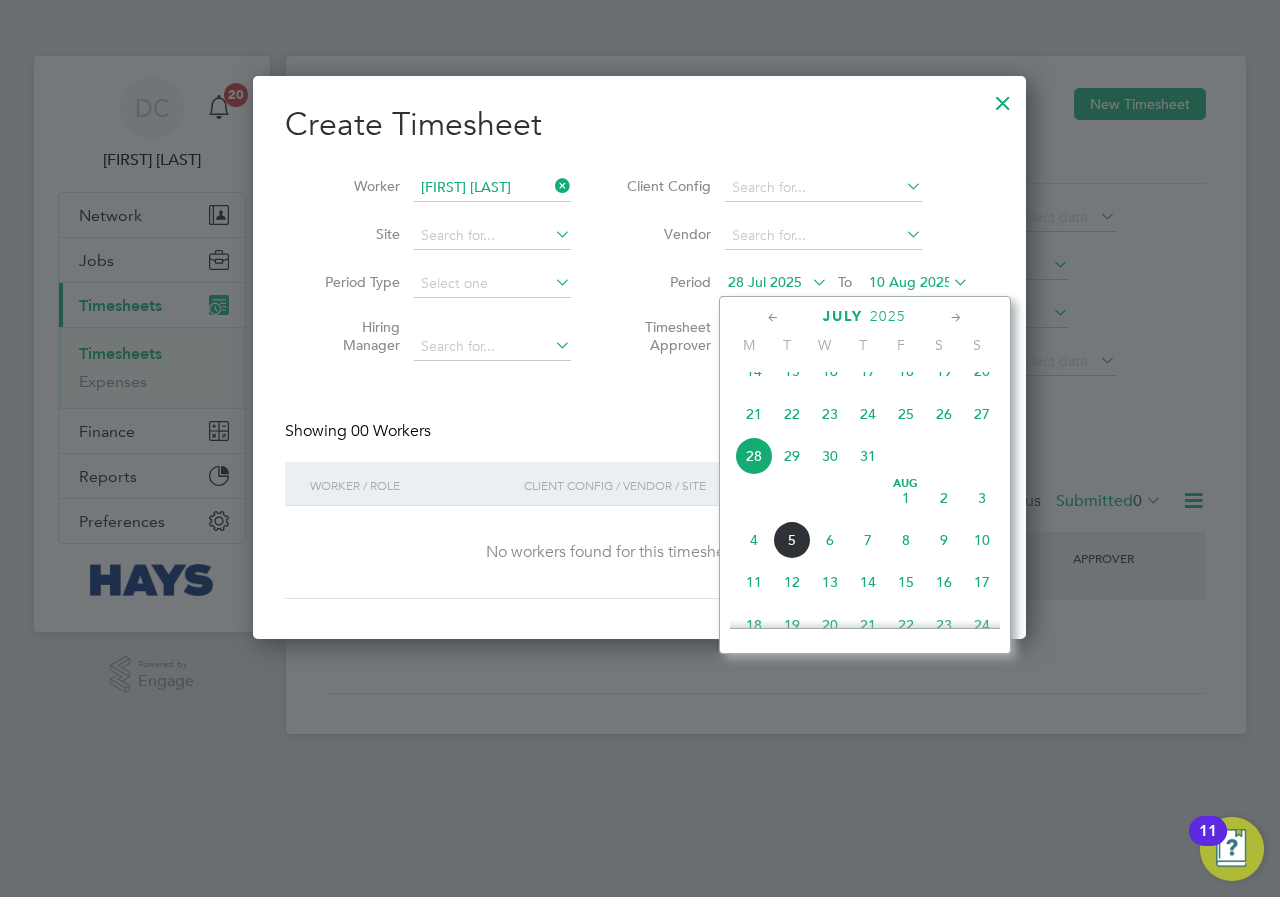 click on "21" 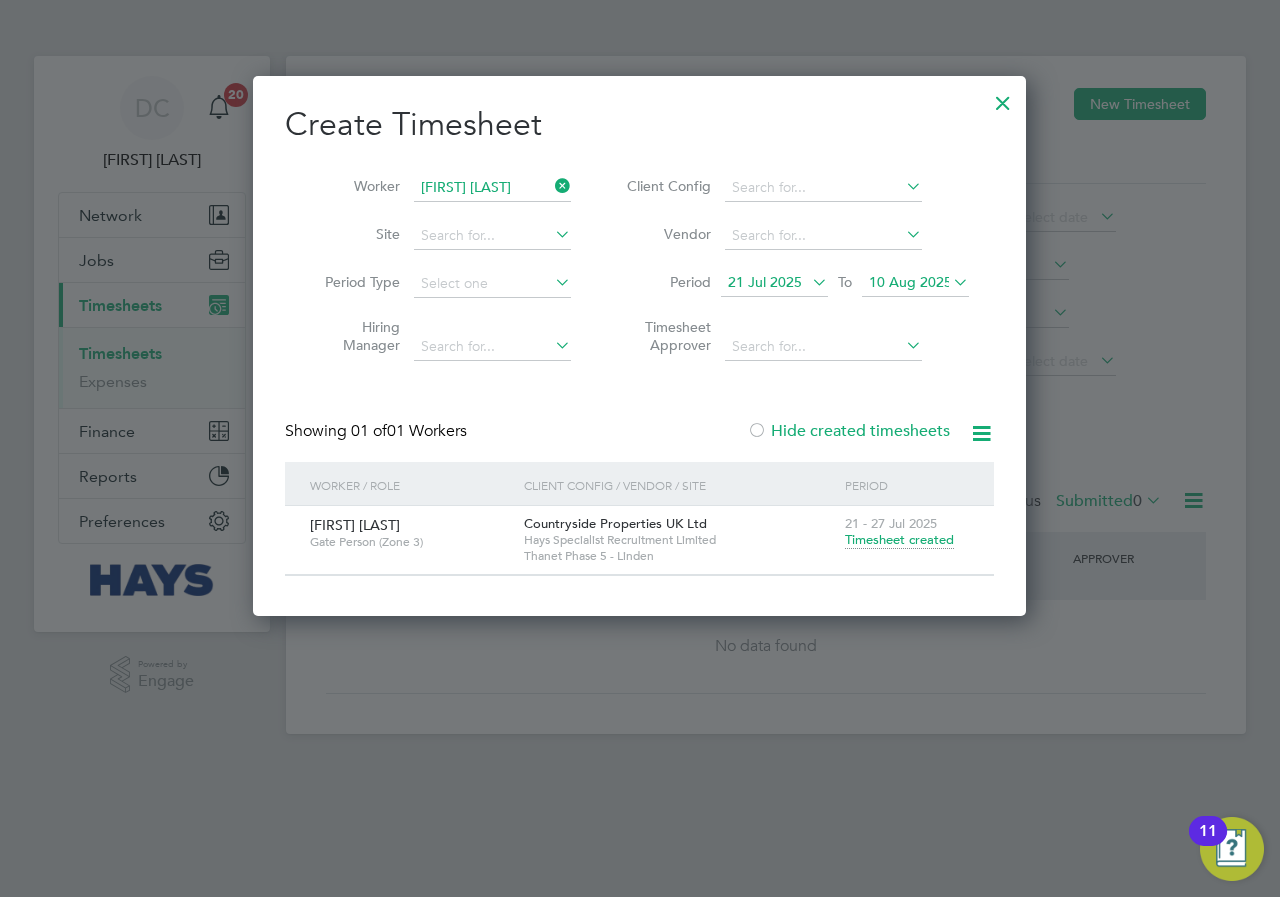 click at bounding box center [1003, 98] 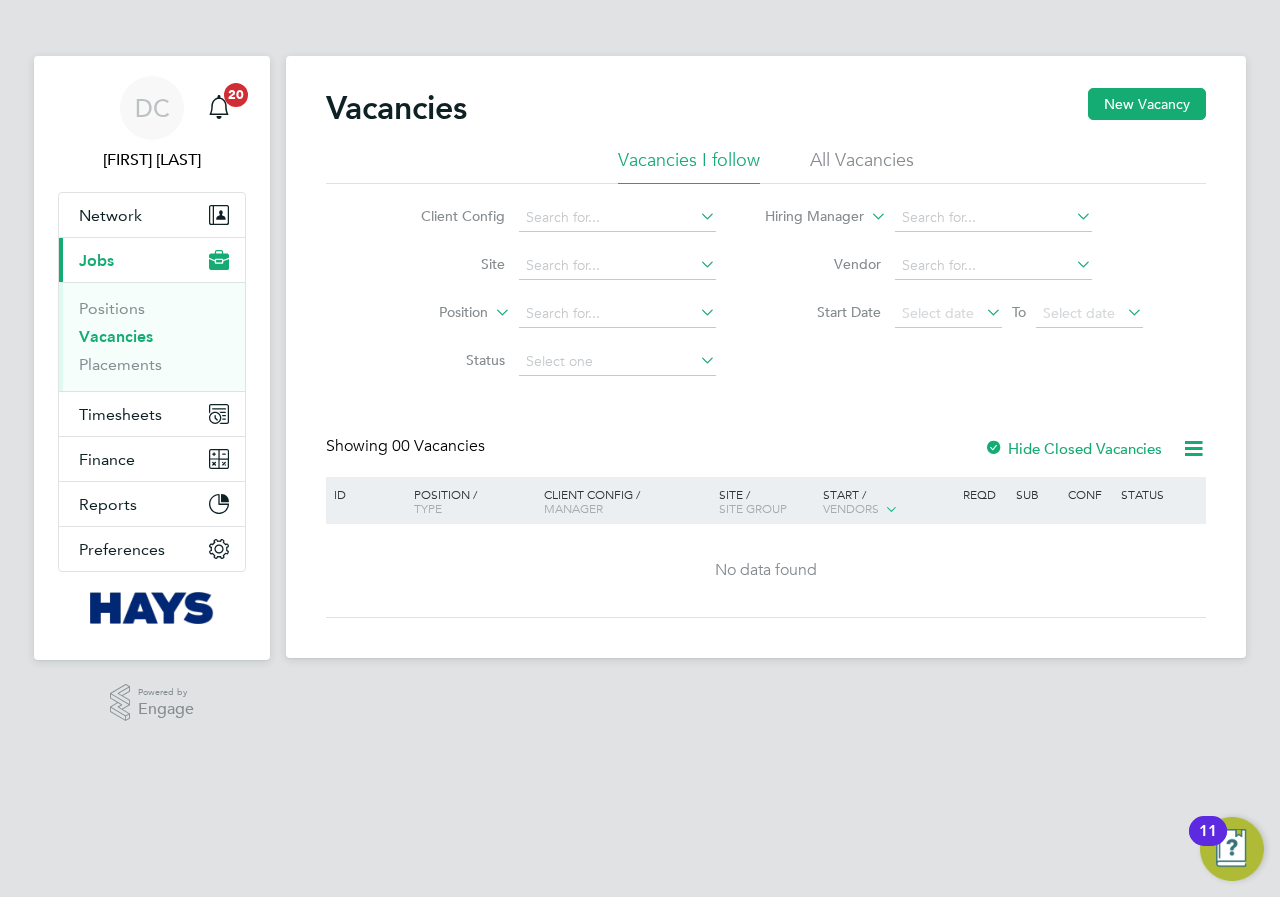 scroll, scrollTop: 0, scrollLeft: 0, axis: both 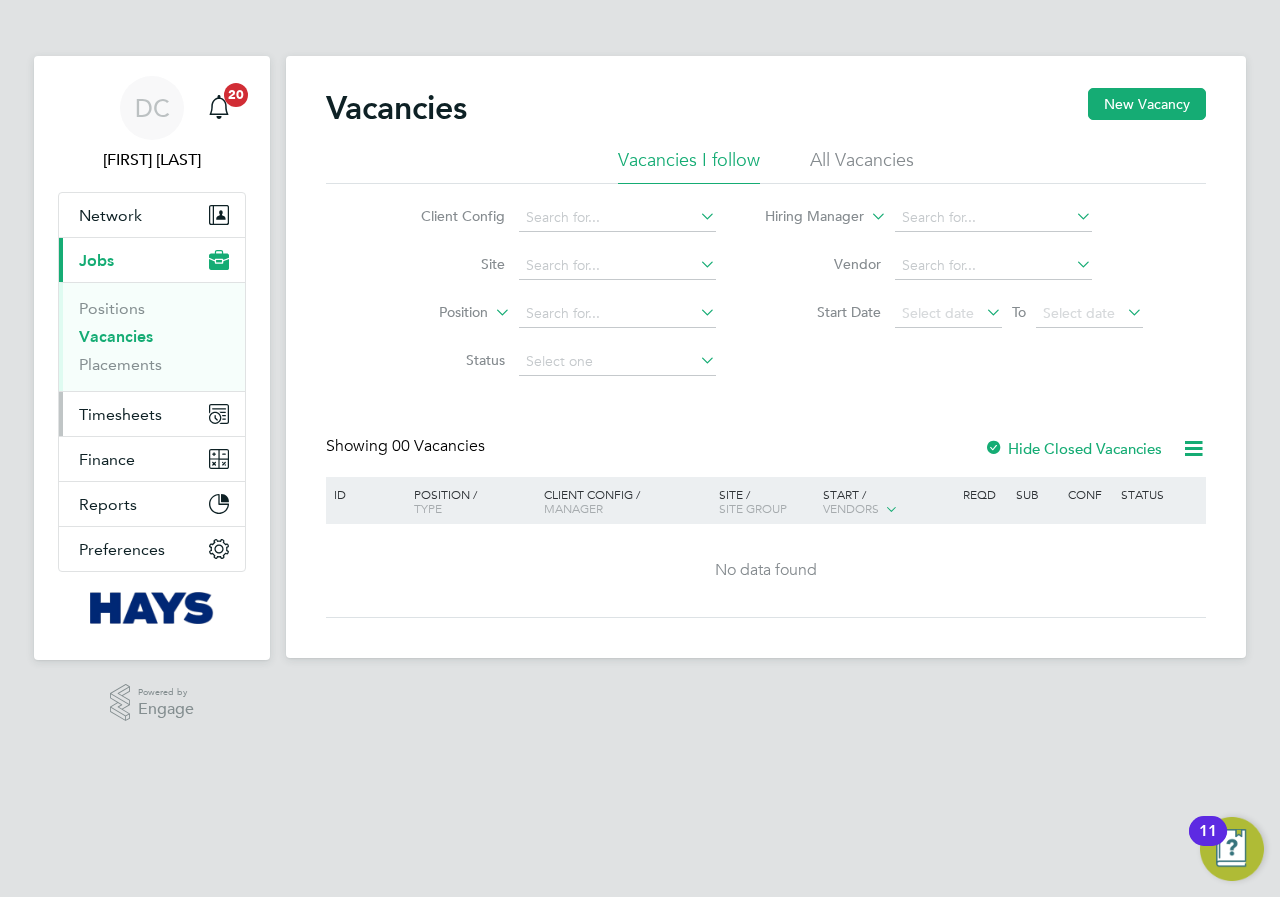 click on "Timesheets" at bounding box center (120, 414) 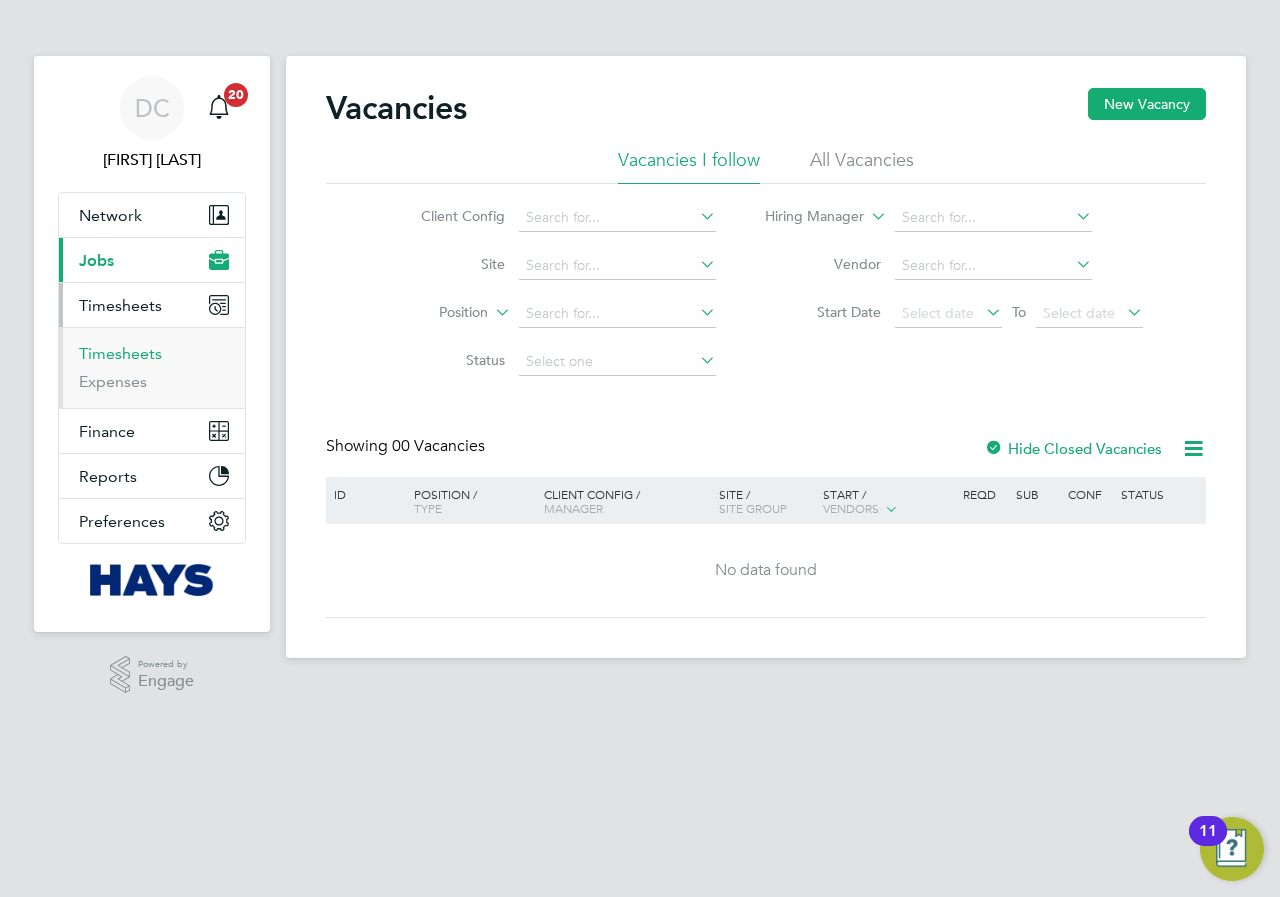 click on "Timesheets" at bounding box center [120, 353] 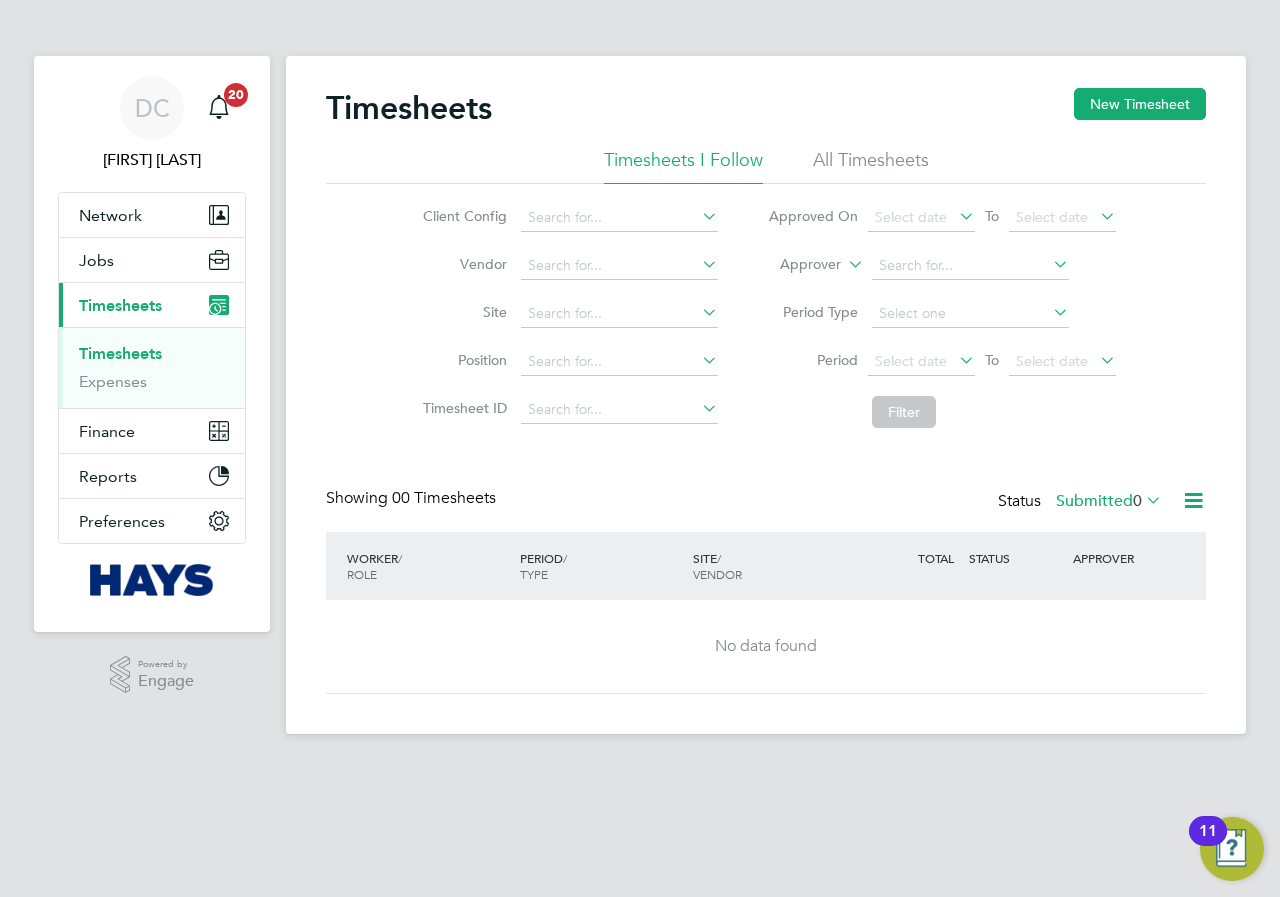 click on "All Timesheets" 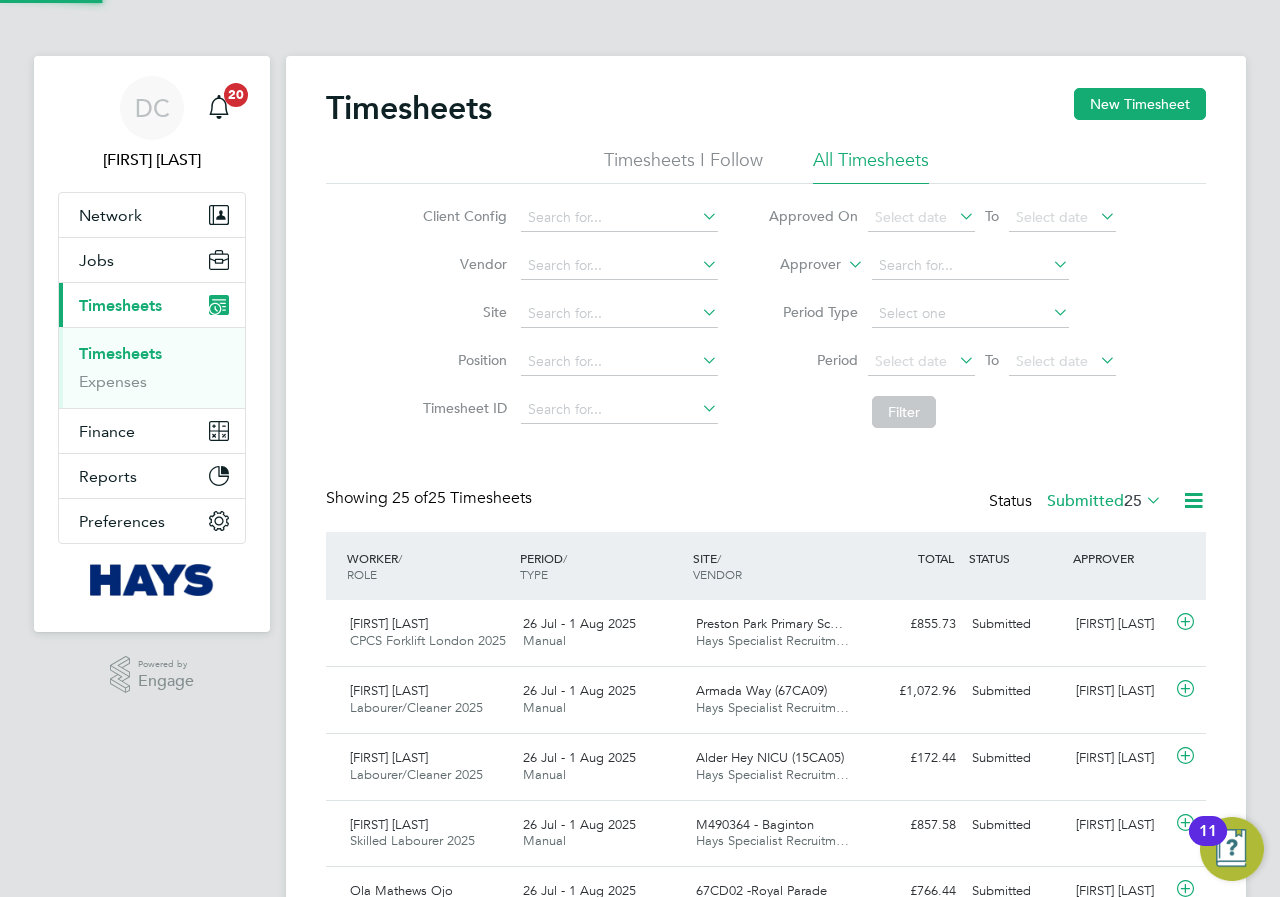 scroll, scrollTop: 10, scrollLeft: 10, axis: both 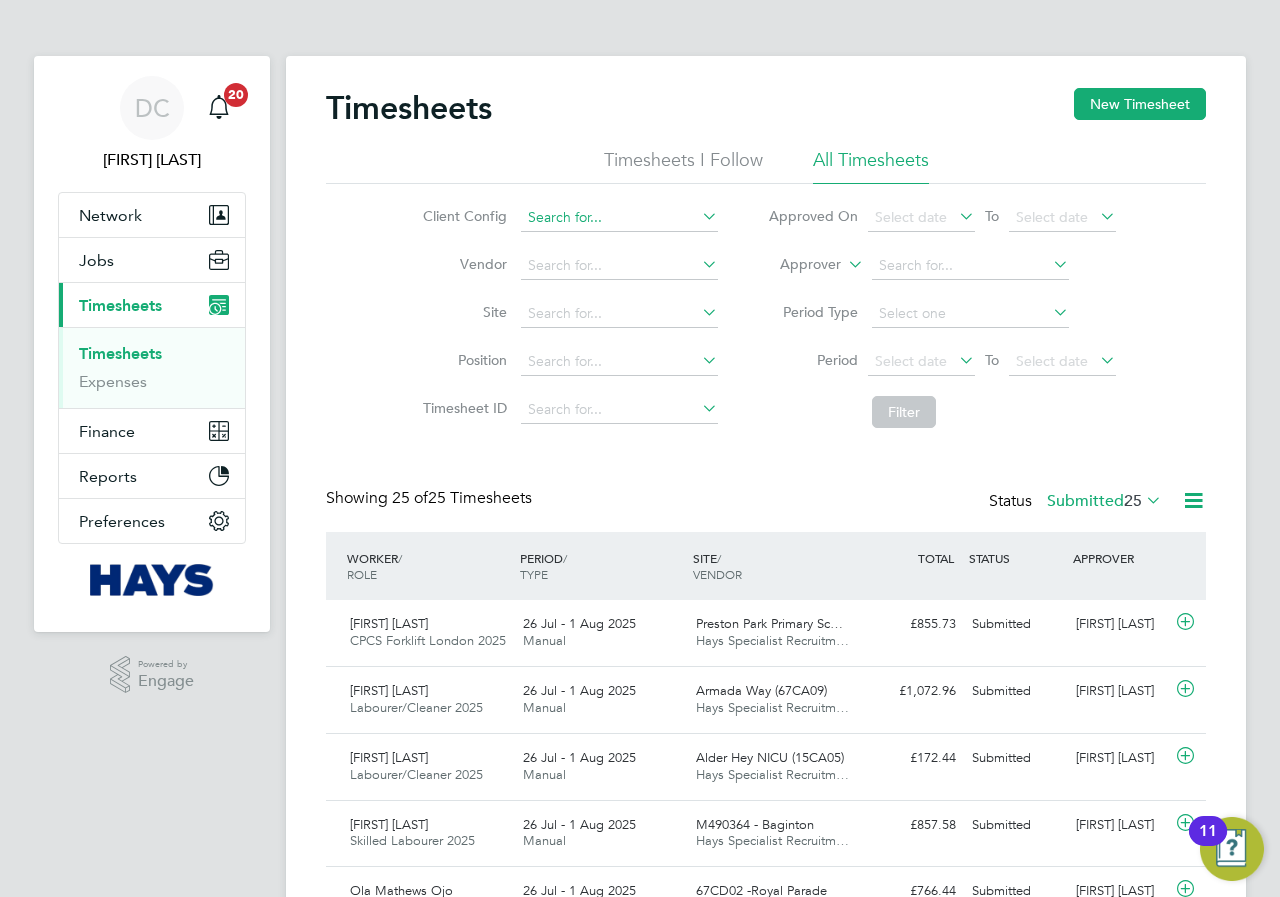 click 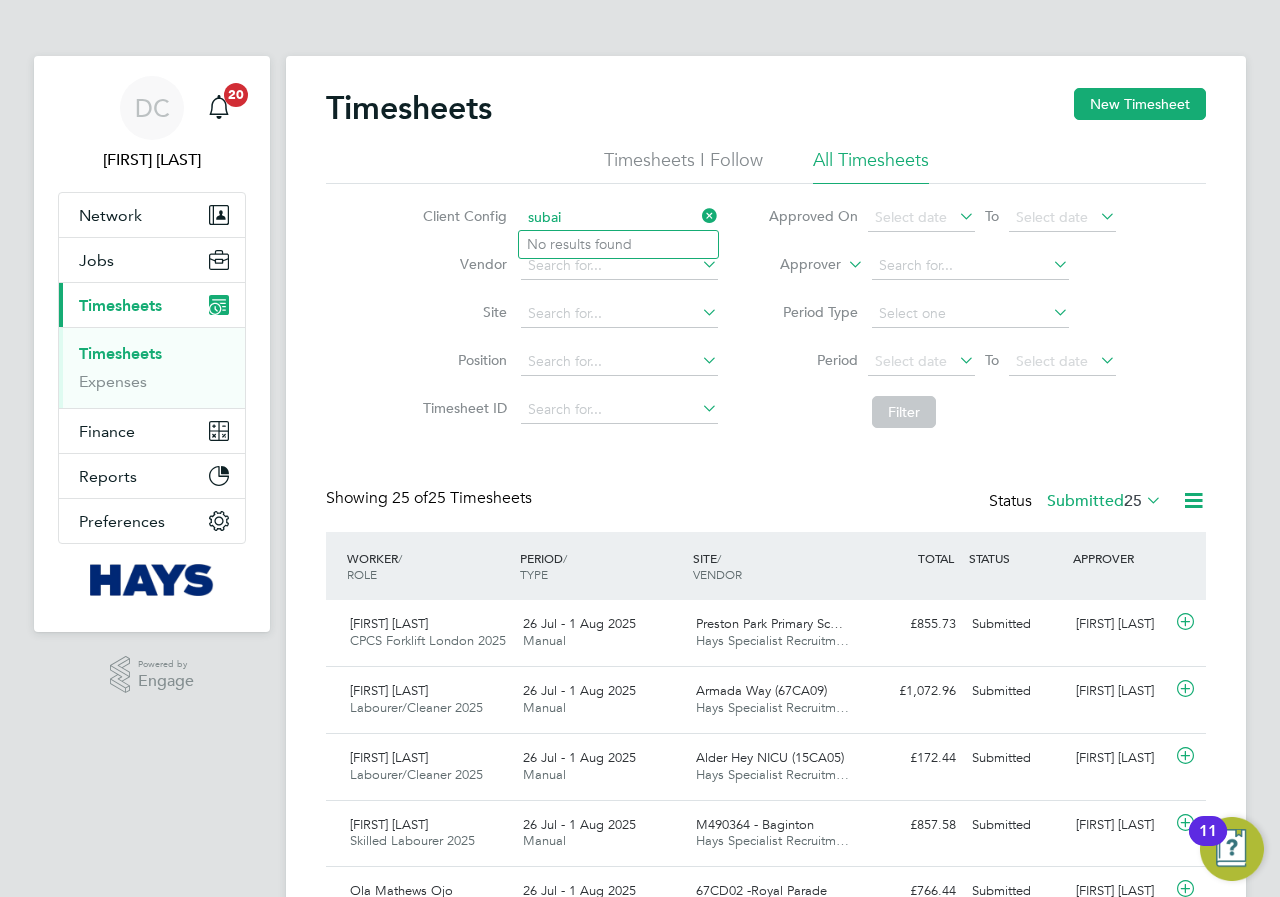 type on "subai" 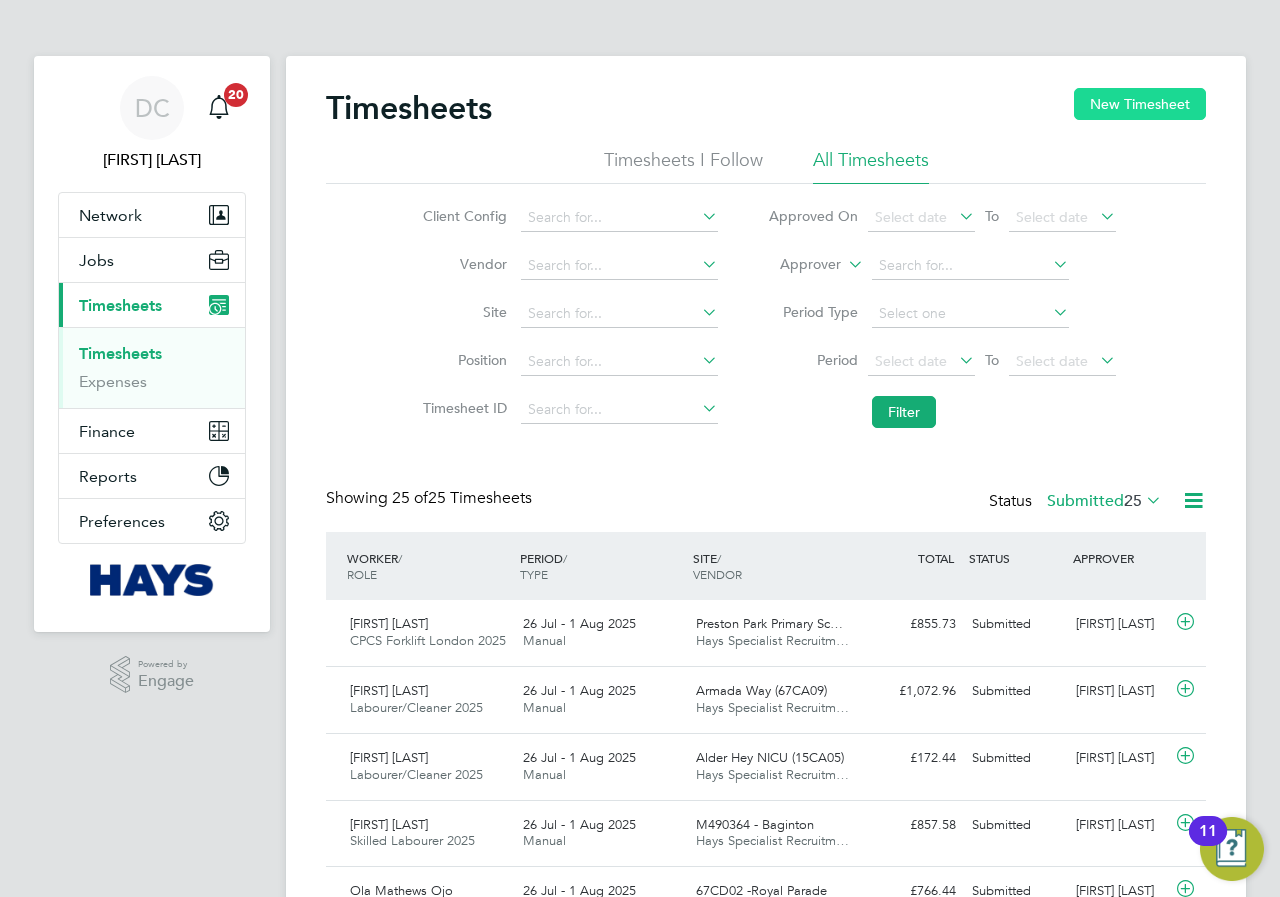 click on "New Timesheet" 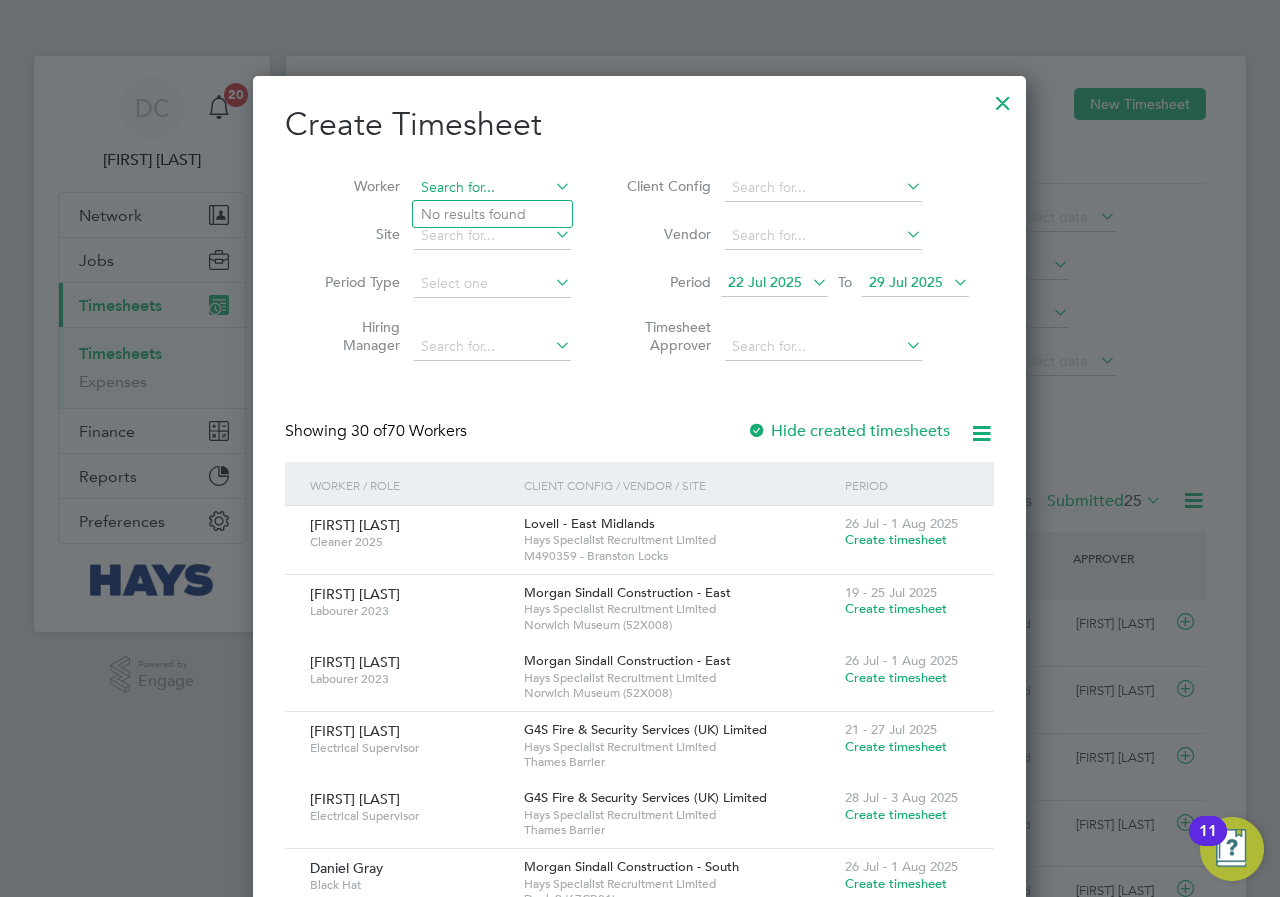 click at bounding box center [492, 188] 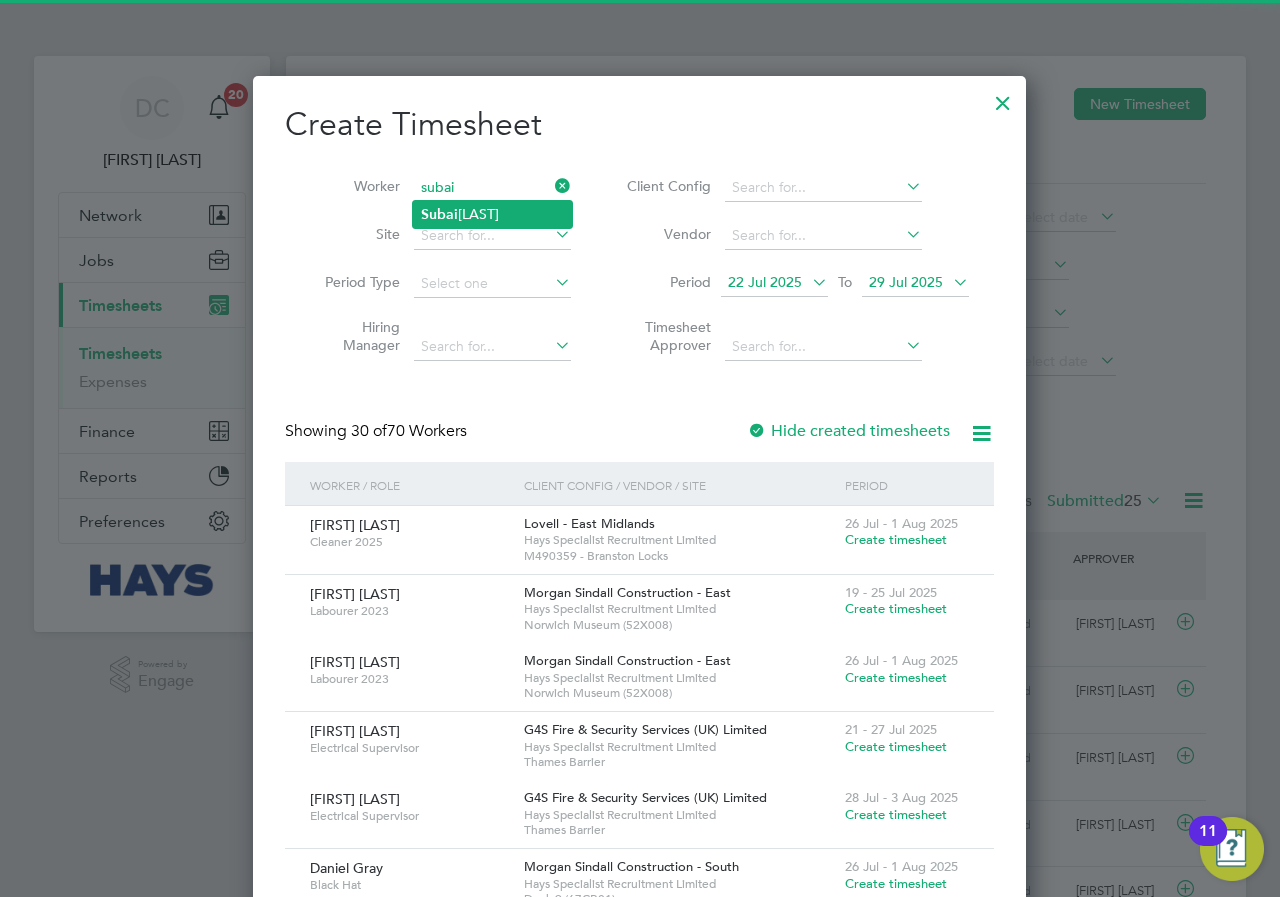 click on "[FIRST]  [LAST]" 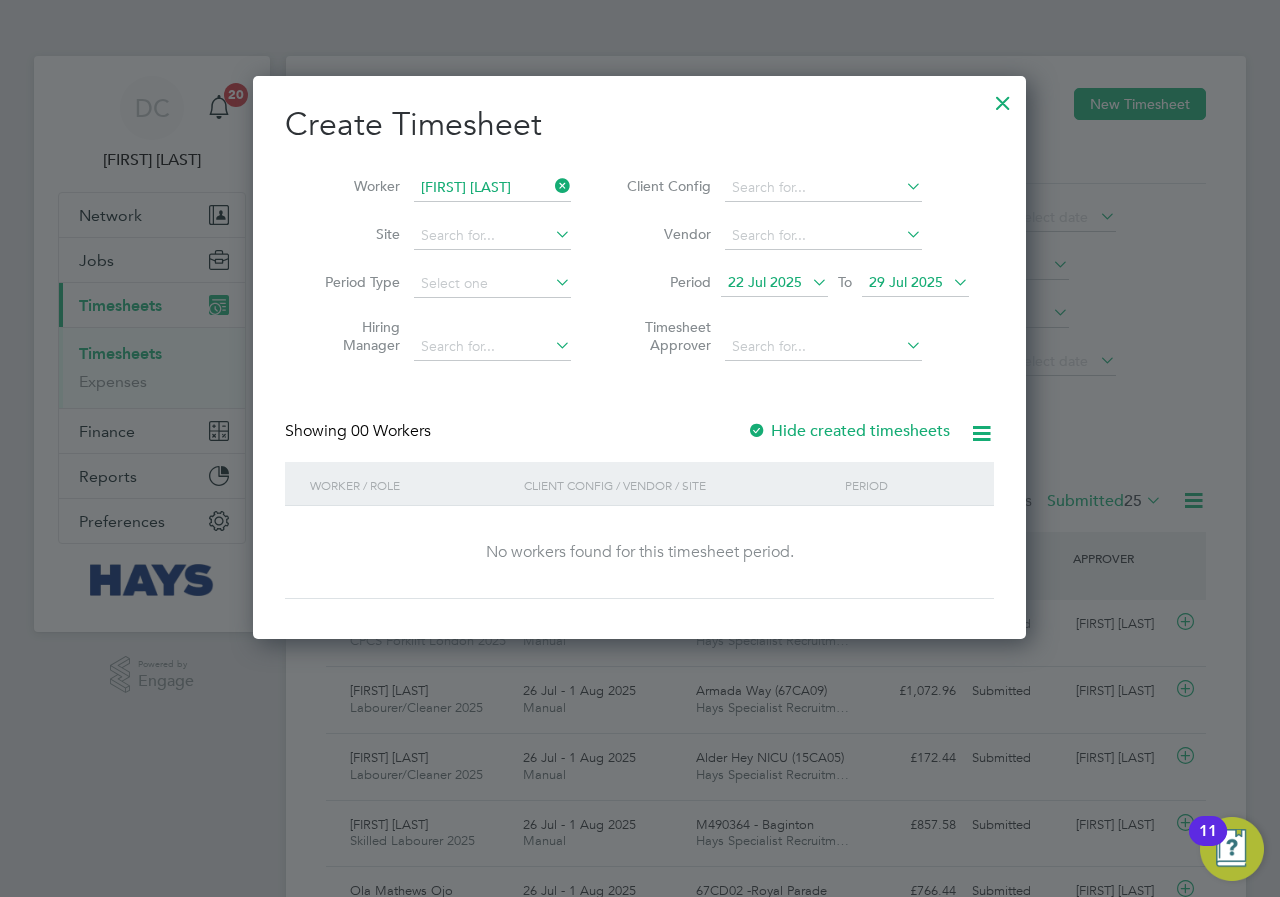 click on "29 Jul 2025" at bounding box center [906, 282] 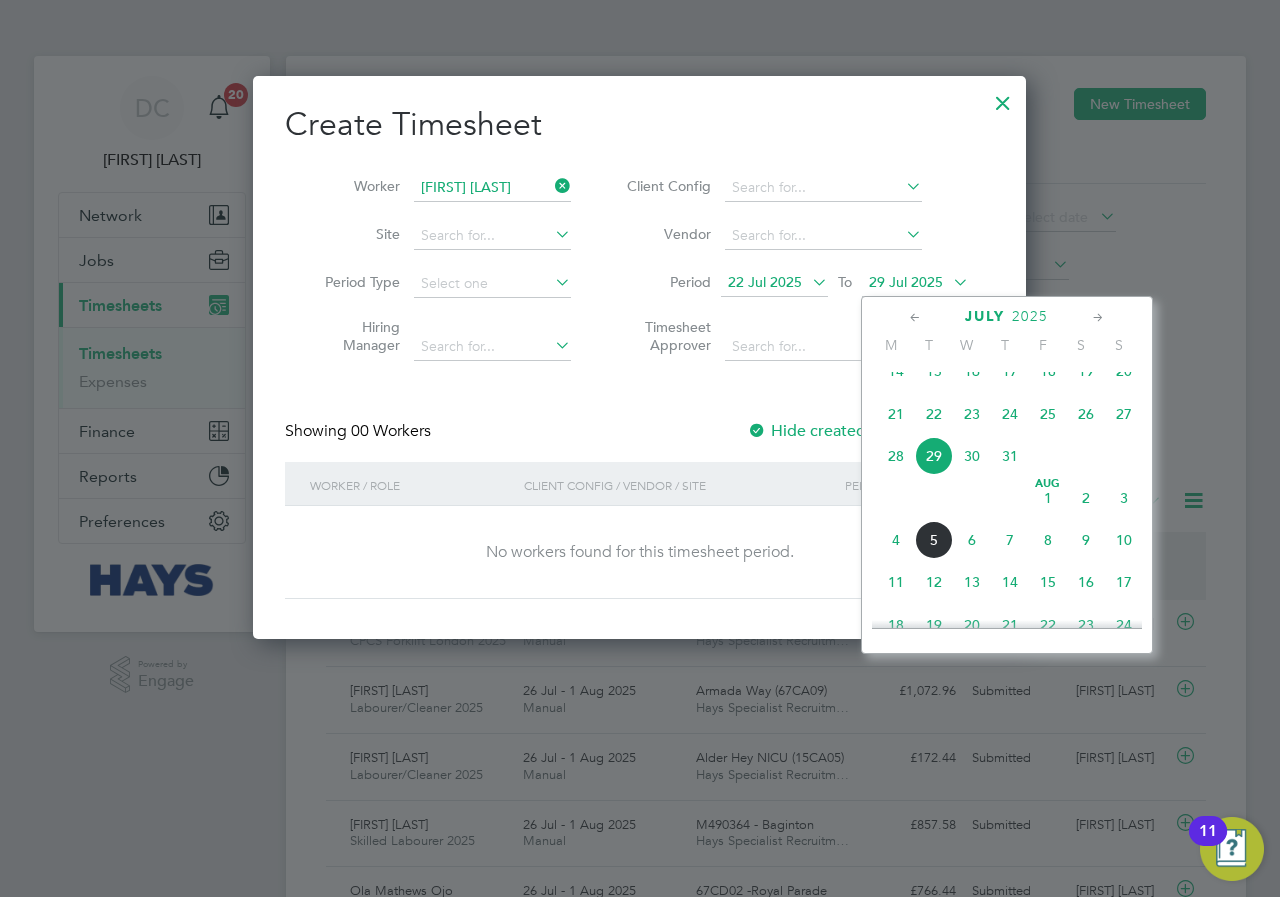 click on "3" 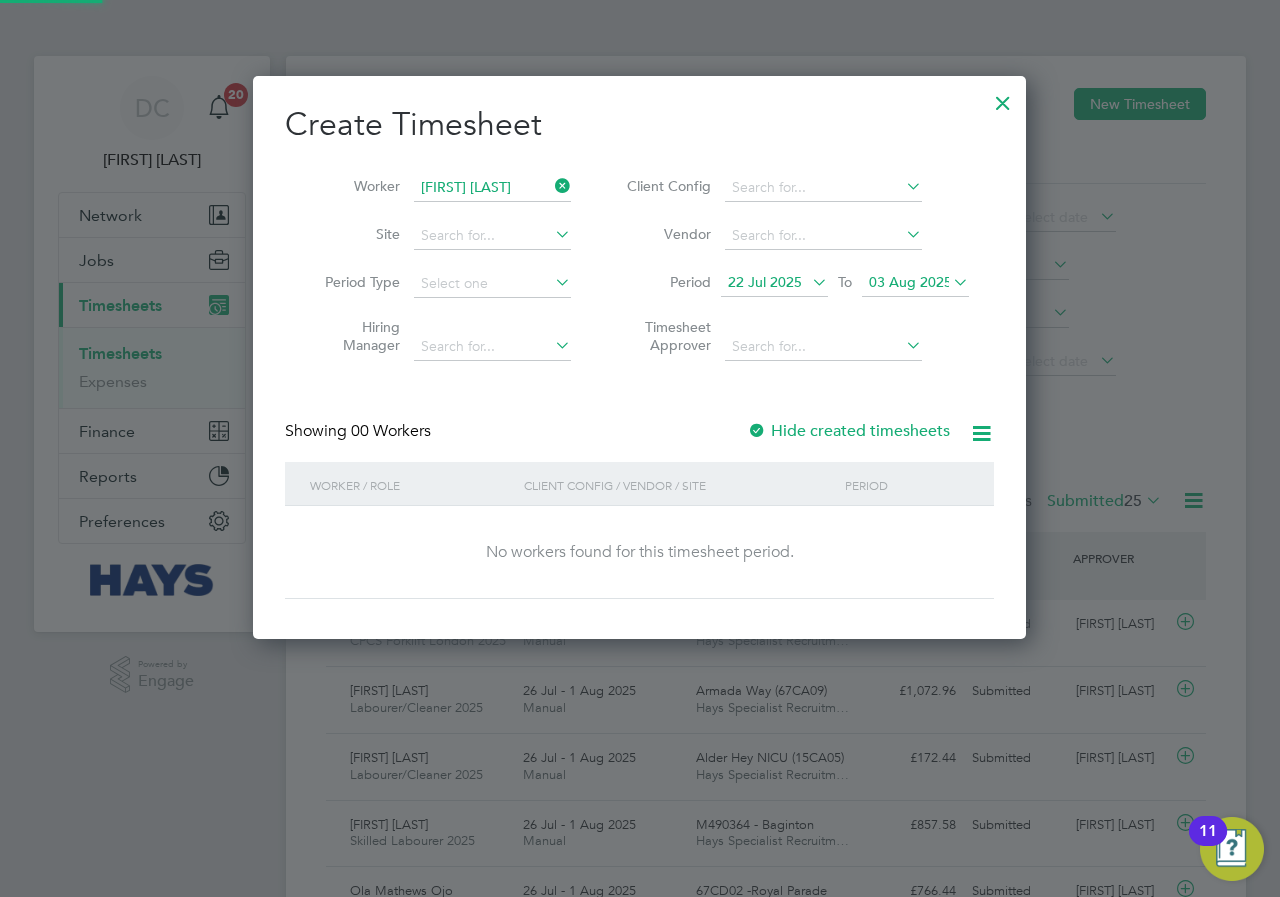 click on "22 Jul 2025" at bounding box center (765, 282) 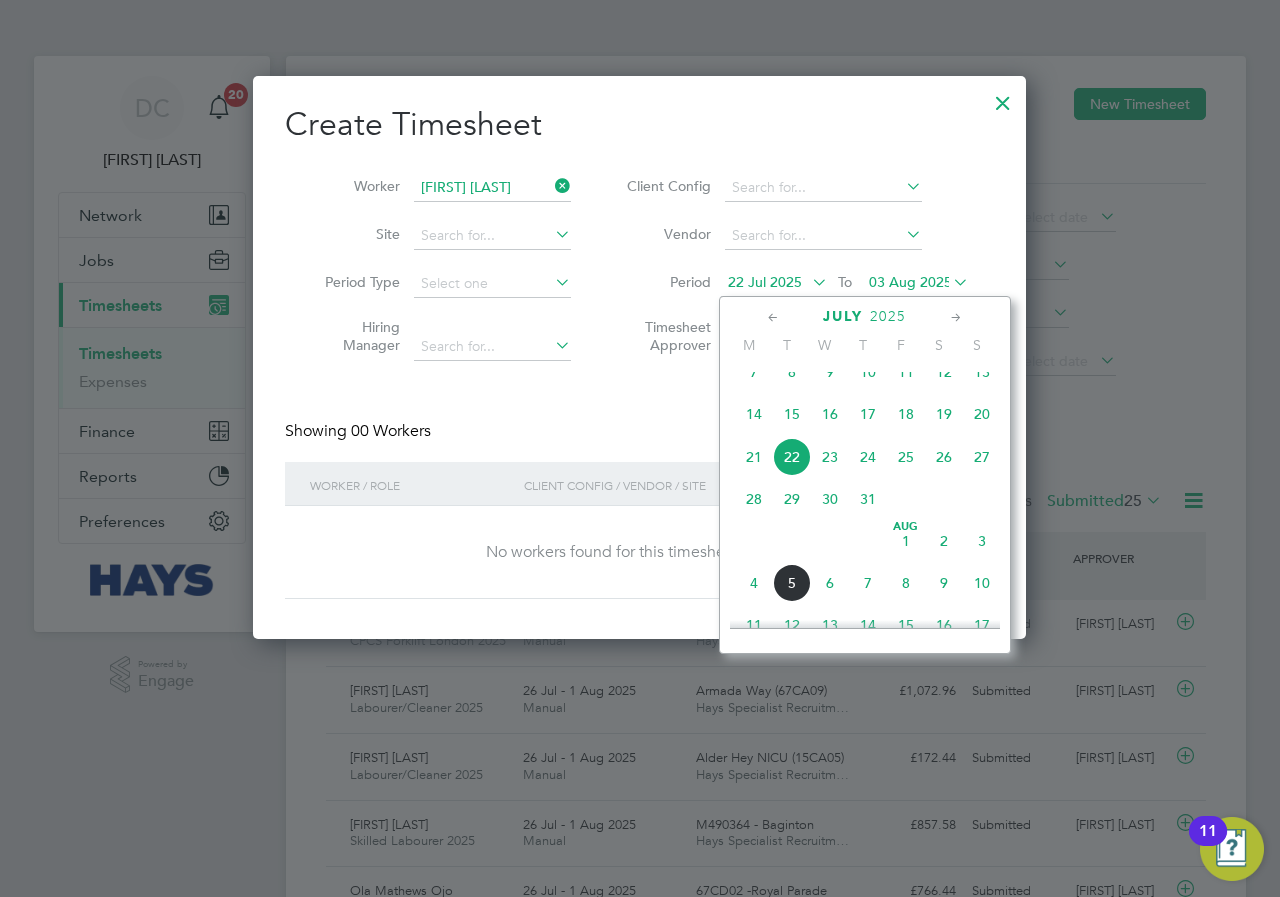 click on "28" 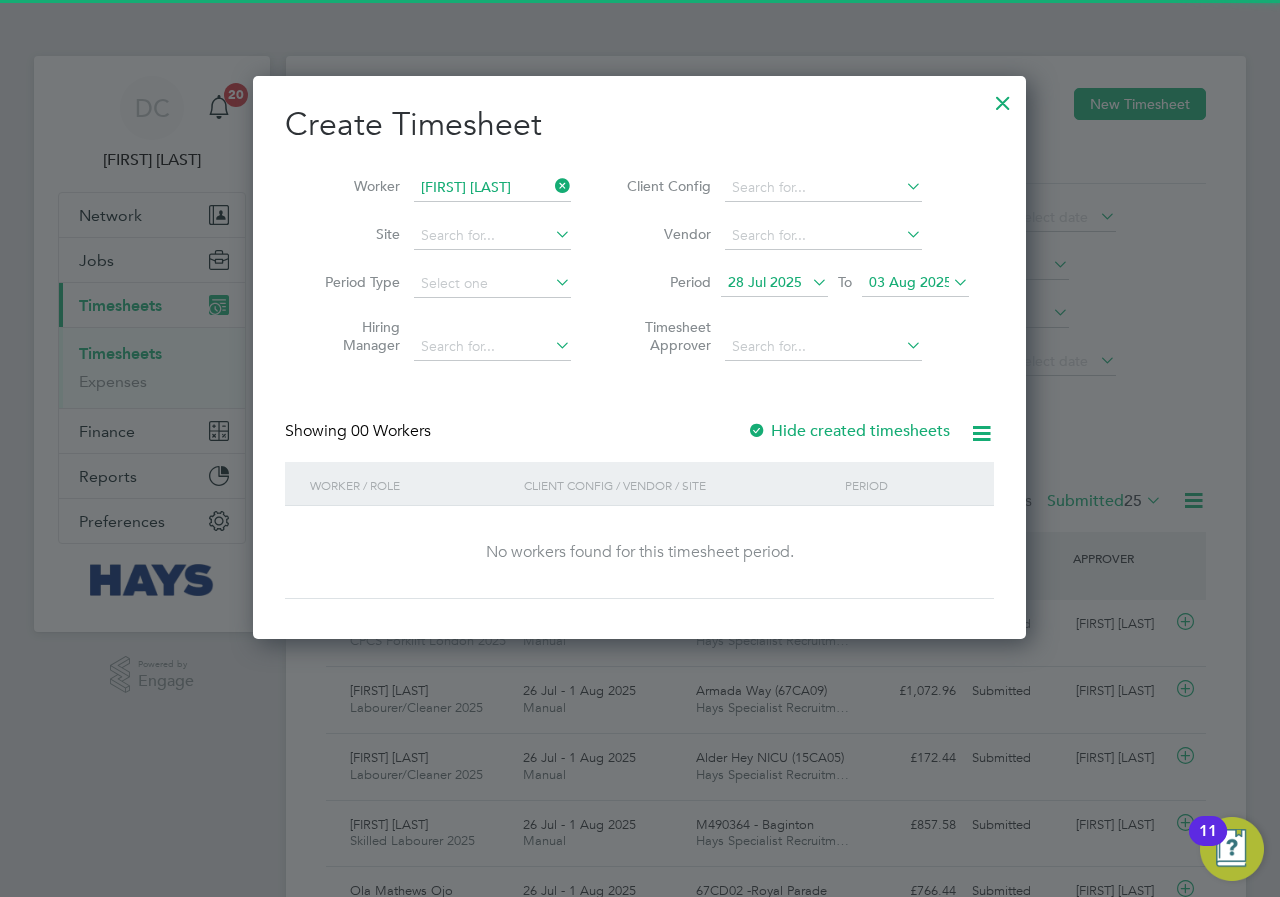 click on "Create Timesheet Worker   [FIRST] [LAST] Site   Period Type   Hiring Manager   Client Config   Vendor   Period
[DAY] [MONTH] [YEAR]
To
[DAY] [MONTH] [YEAR]
Timesheet Approver   Showing   00 Workers Hide created timesheets Worker / Role Client Config / Vendor / Site Period No workers found for this timesheet period. Show  30  more" at bounding box center (639, 351) 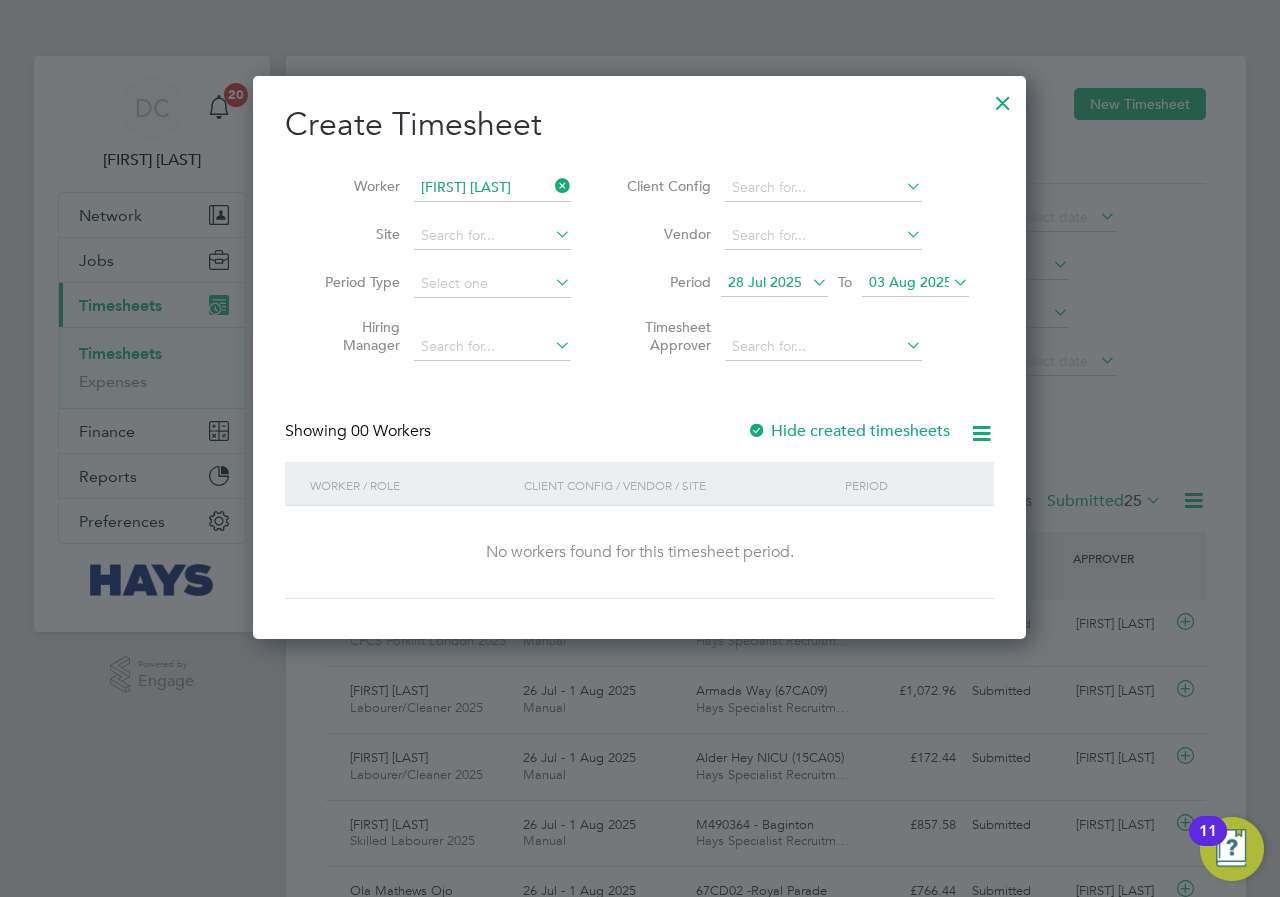 click on "Hide created timesheets" at bounding box center (848, 431) 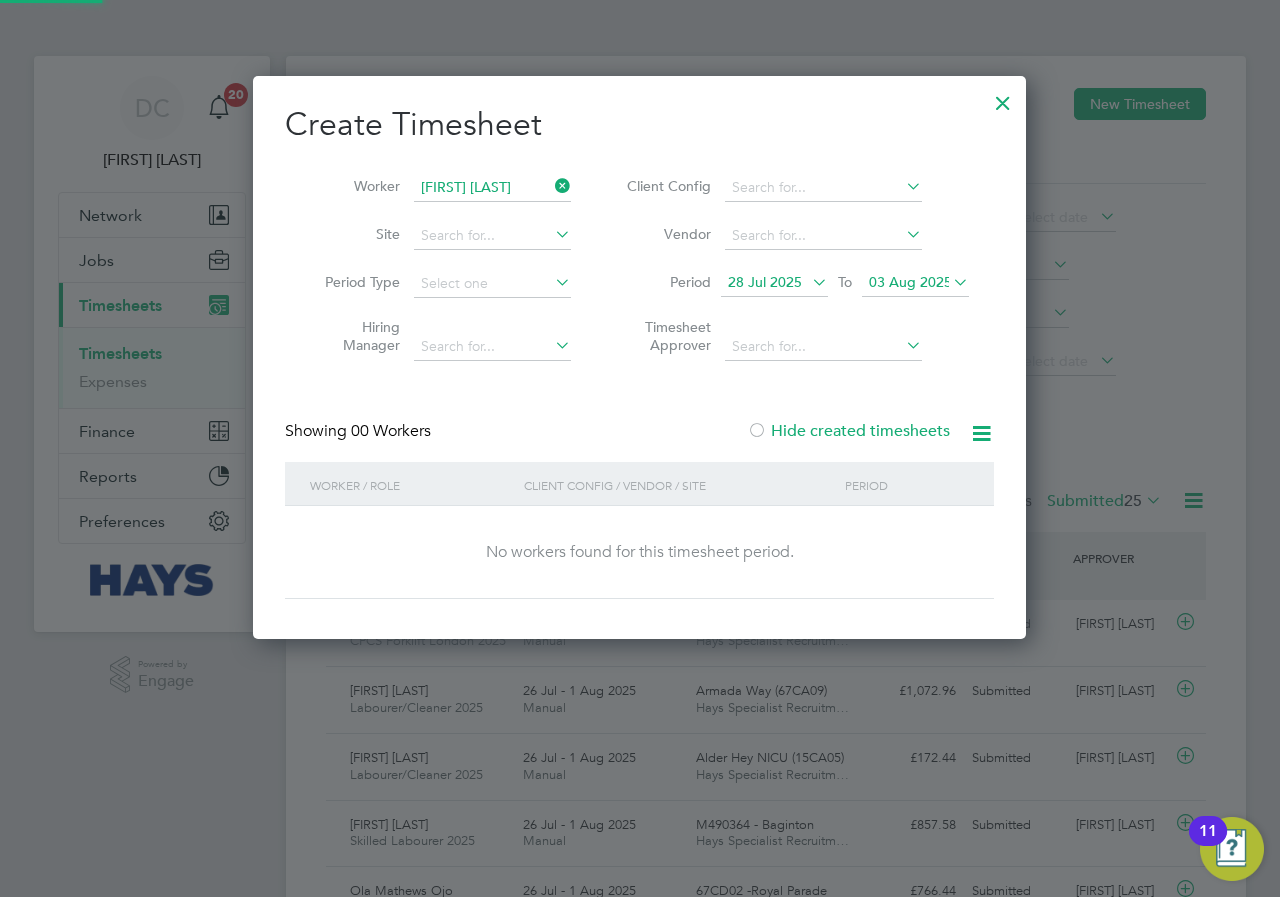 click on "Hide created timesheets" at bounding box center (848, 431) 